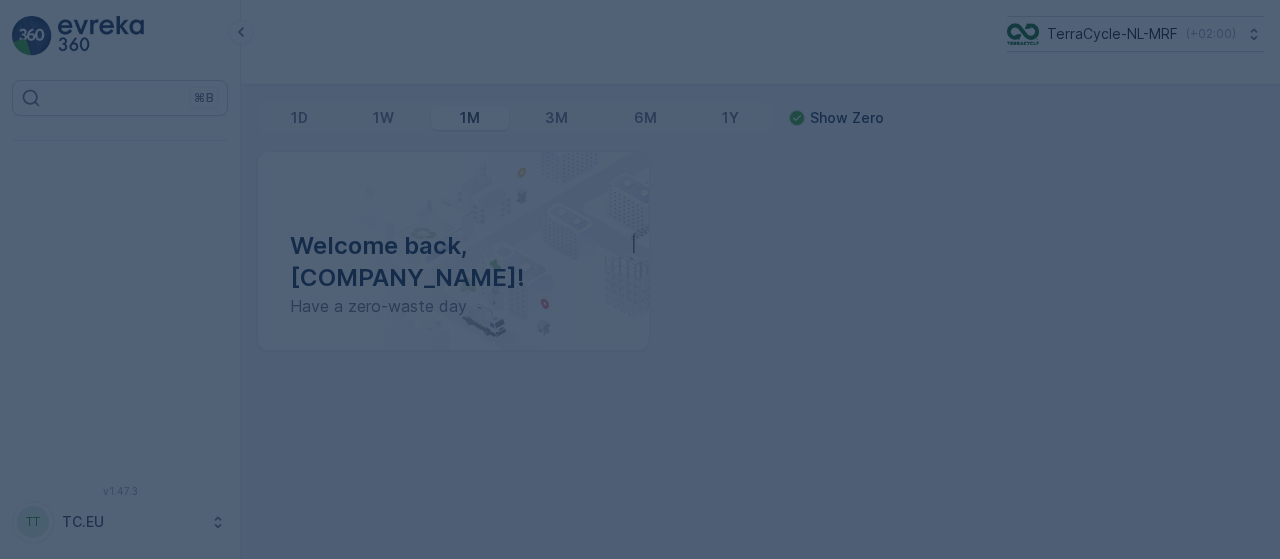scroll, scrollTop: 0, scrollLeft: 0, axis: both 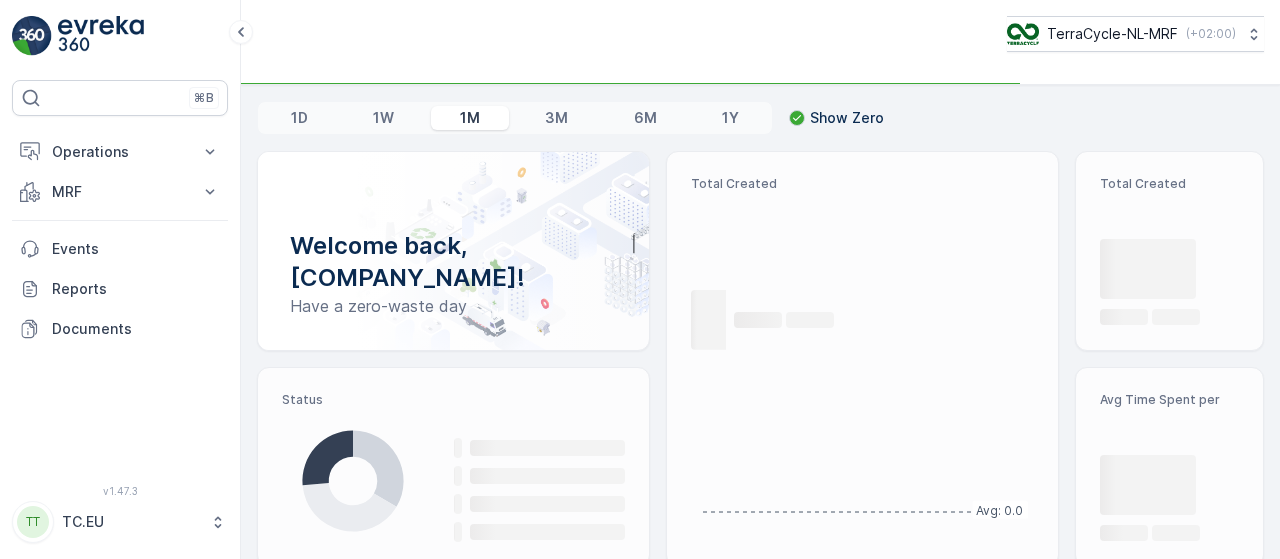 click on "Total  Created   Loading... Loading..." at bounding box center [1169, 251] 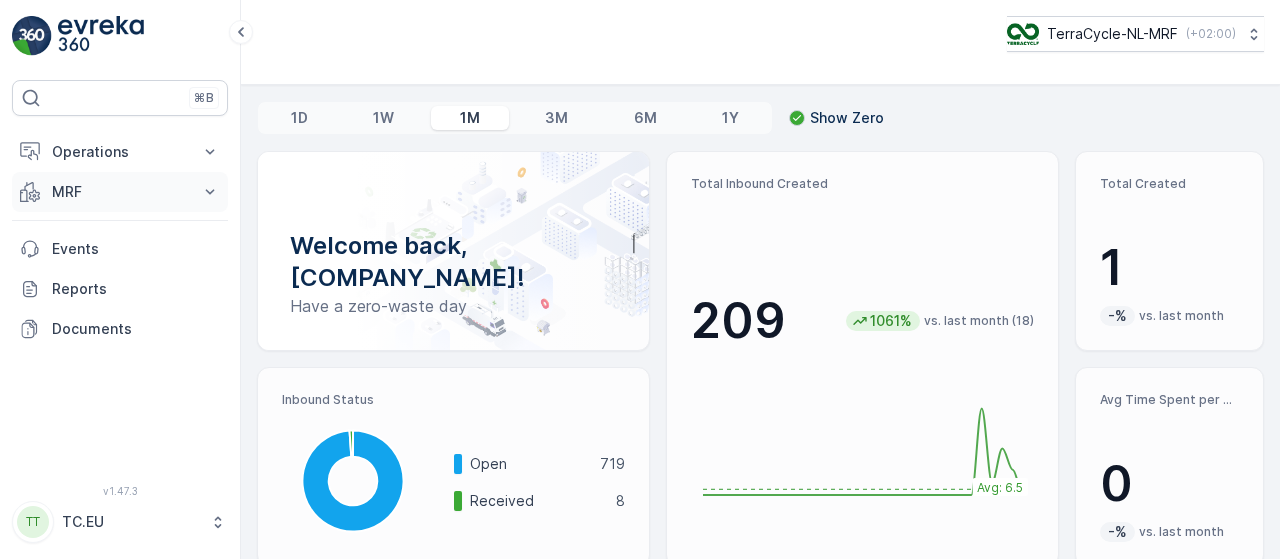 click on "MRF" at bounding box center [120, 192] 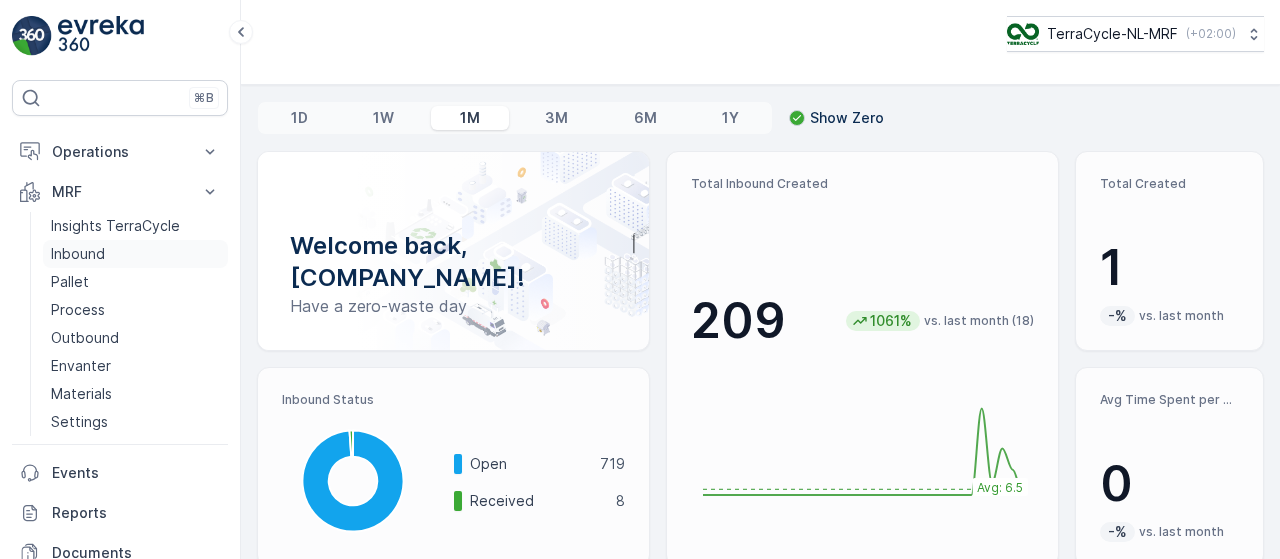 click on "Inbound" at bounding box center (135, 254) 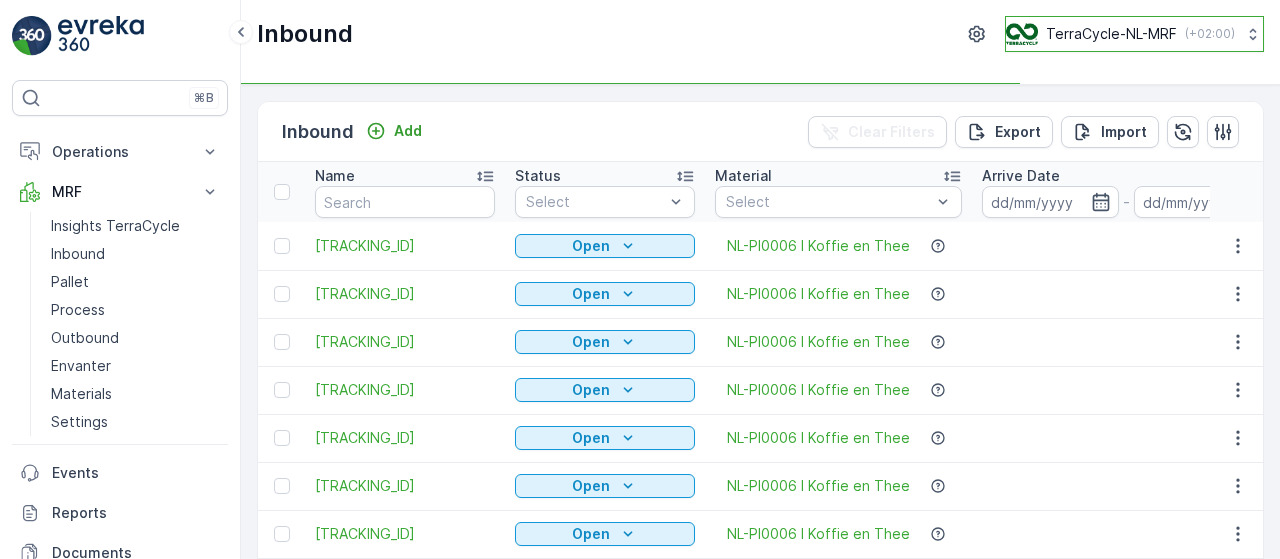 click 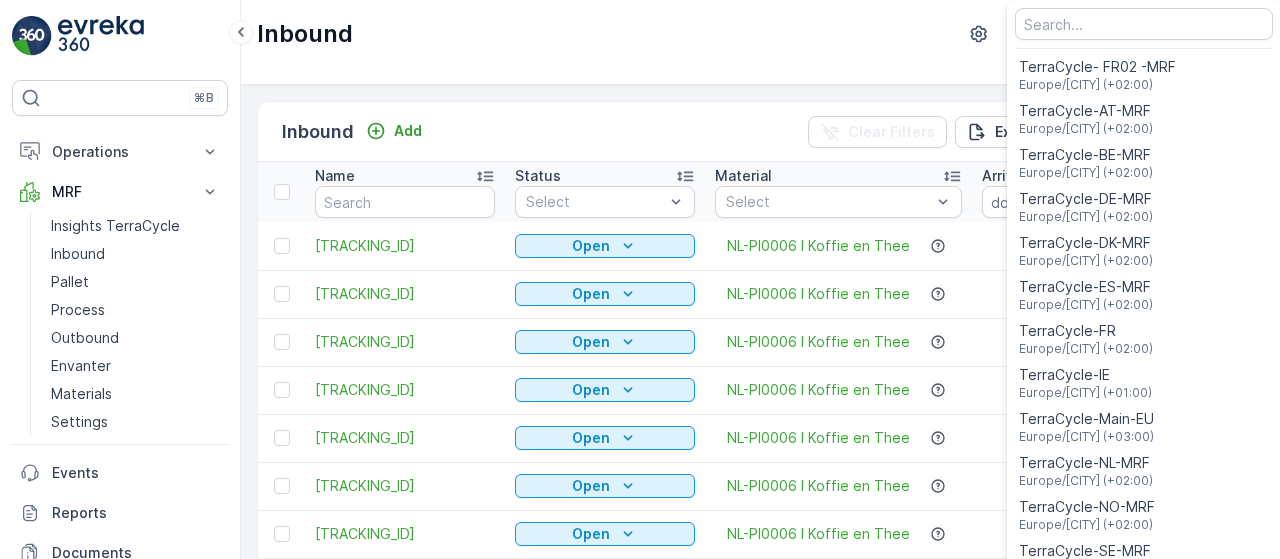 click on "Inbound Add Clear Filters Export Import" at bounding box center (760, 132) 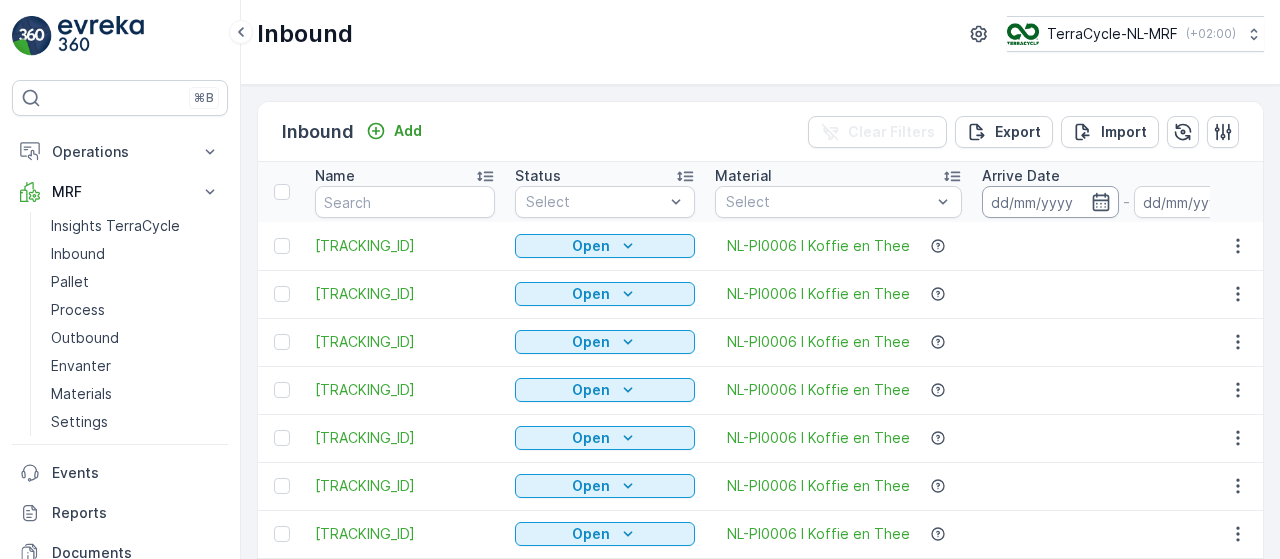 click at bounding box center [1050, 202] 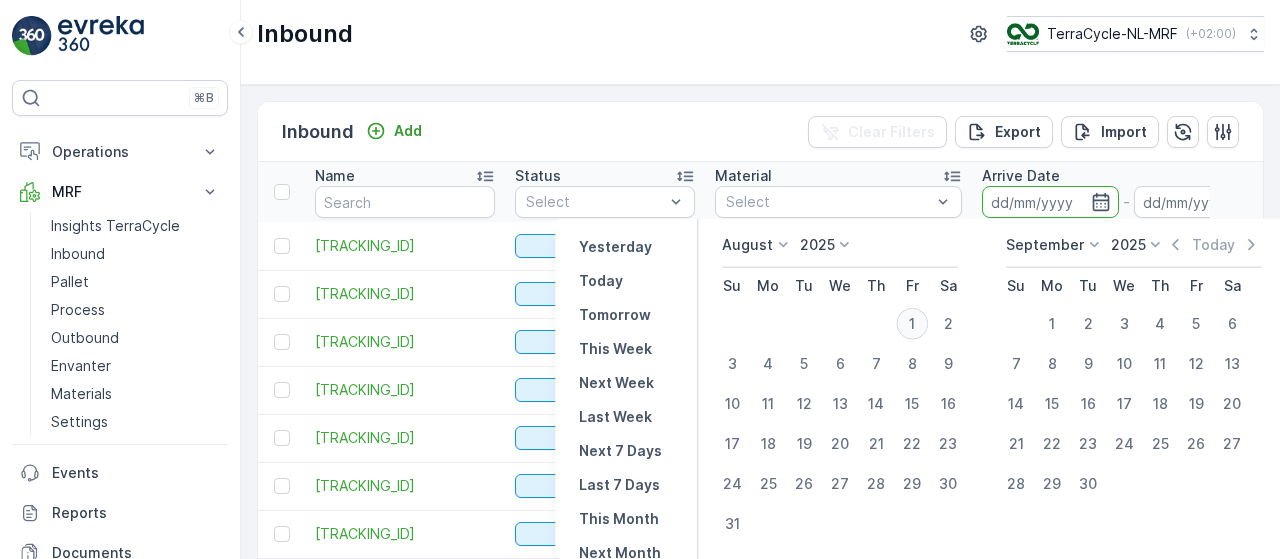 click on "1" at bounding box center [912, 324] 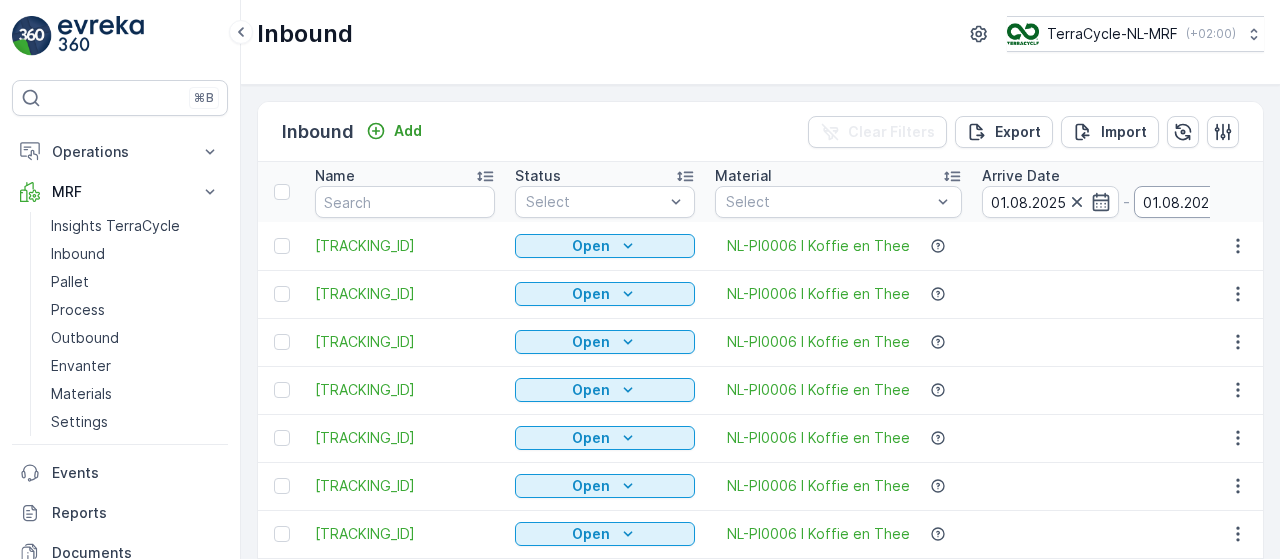 type on "01.08.2025" 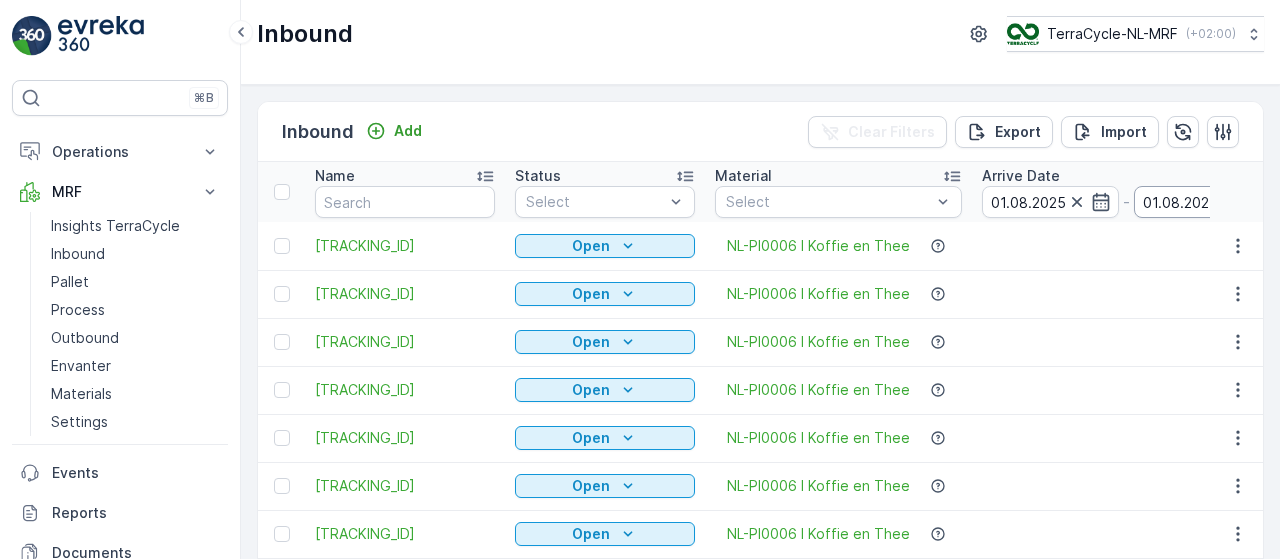 click on "01.08.2025" at bounding box center [1202, 202] 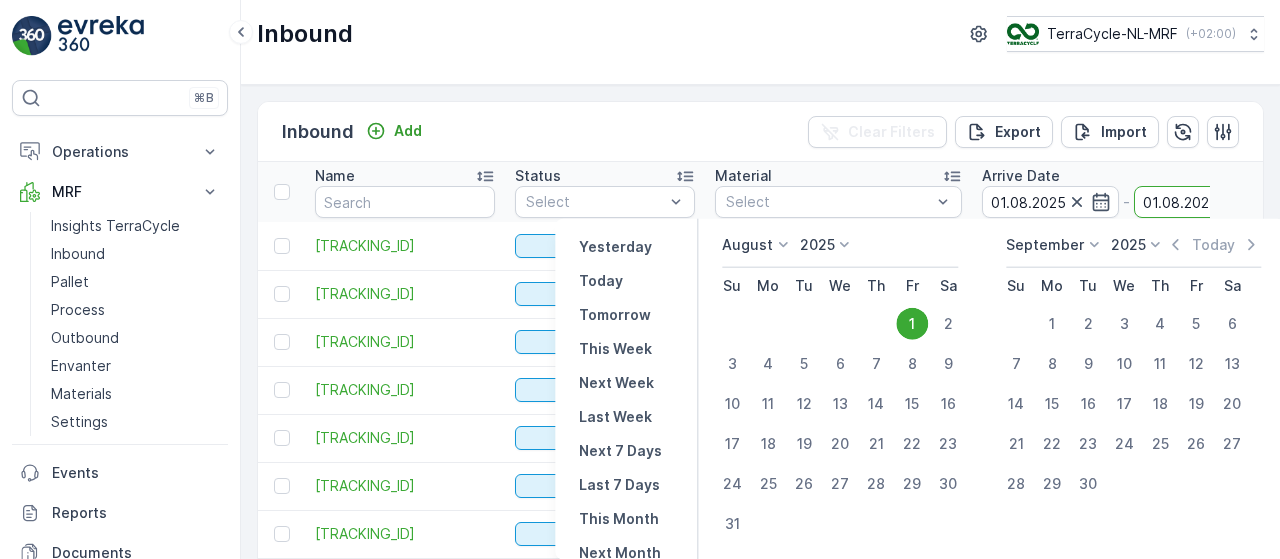 click on "NL-PI0006 I Koffie en Thee" at bounding box center [838, 342] 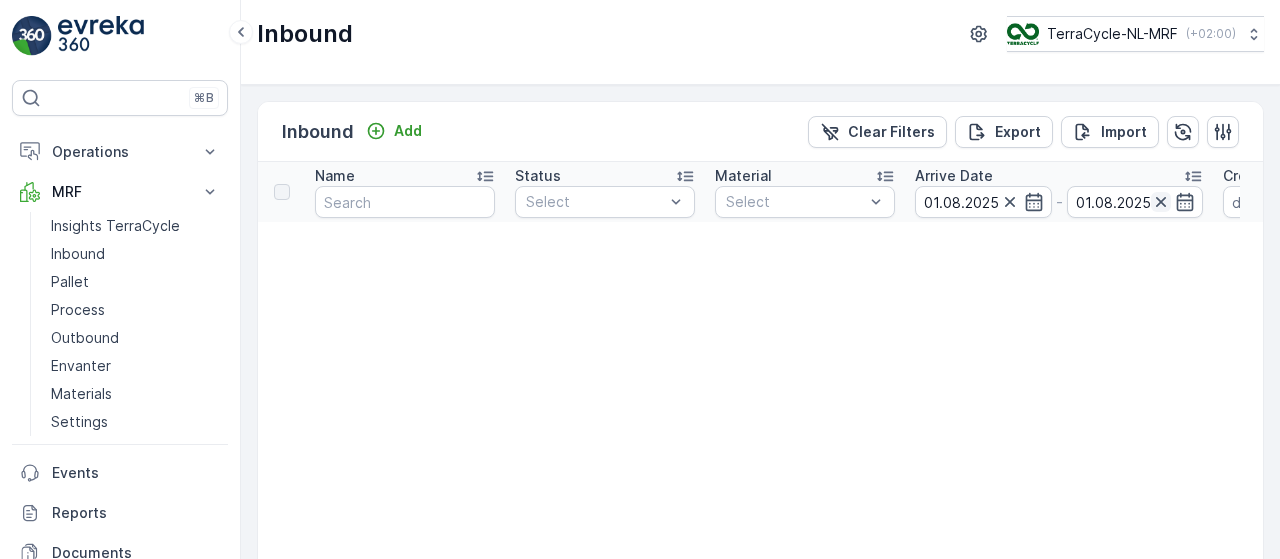 click 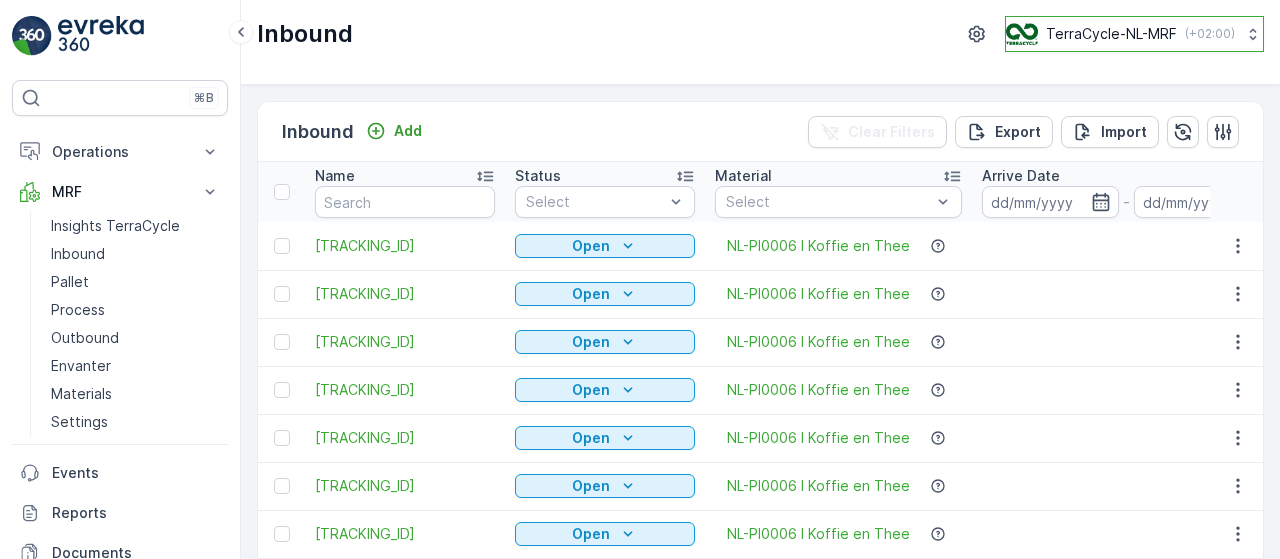 click on "TerraCycle-NL-MRF ( +02:00 )" at bounding box center [1134, 34] 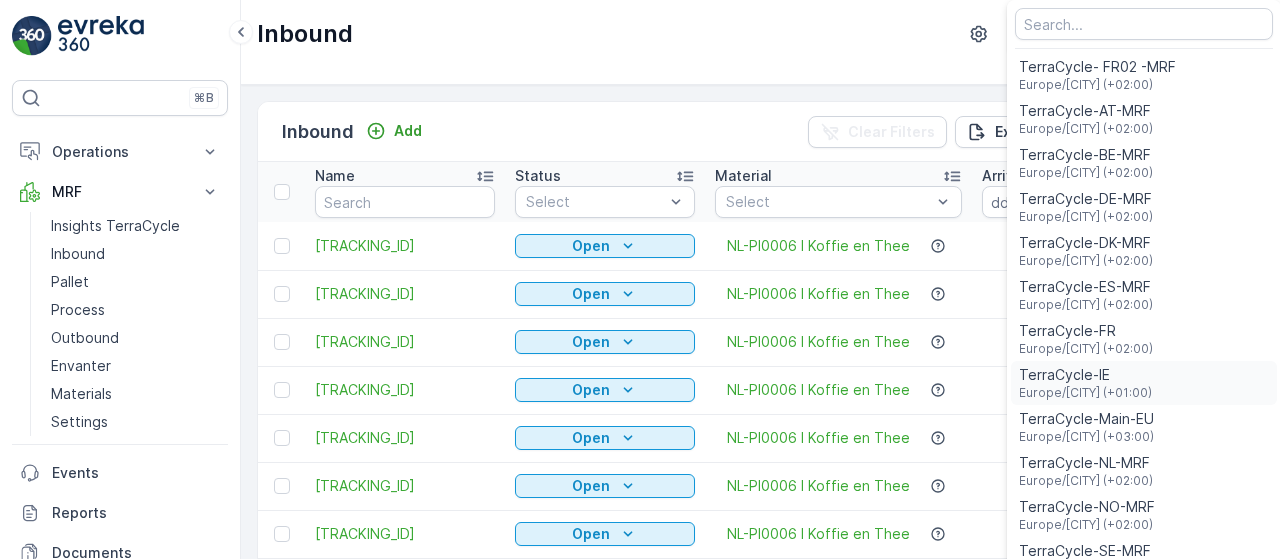 click on "TerraCycle-IE" at bounding box center [1085, 375] 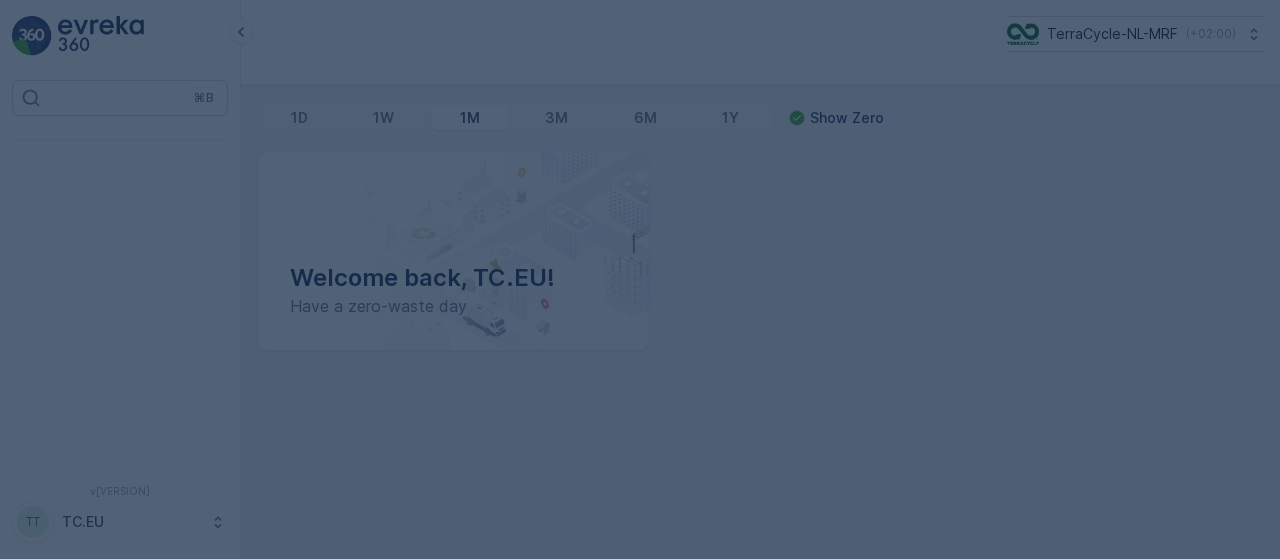 scroll, scrollTop: 0, scrollLeft: 0, axis: both 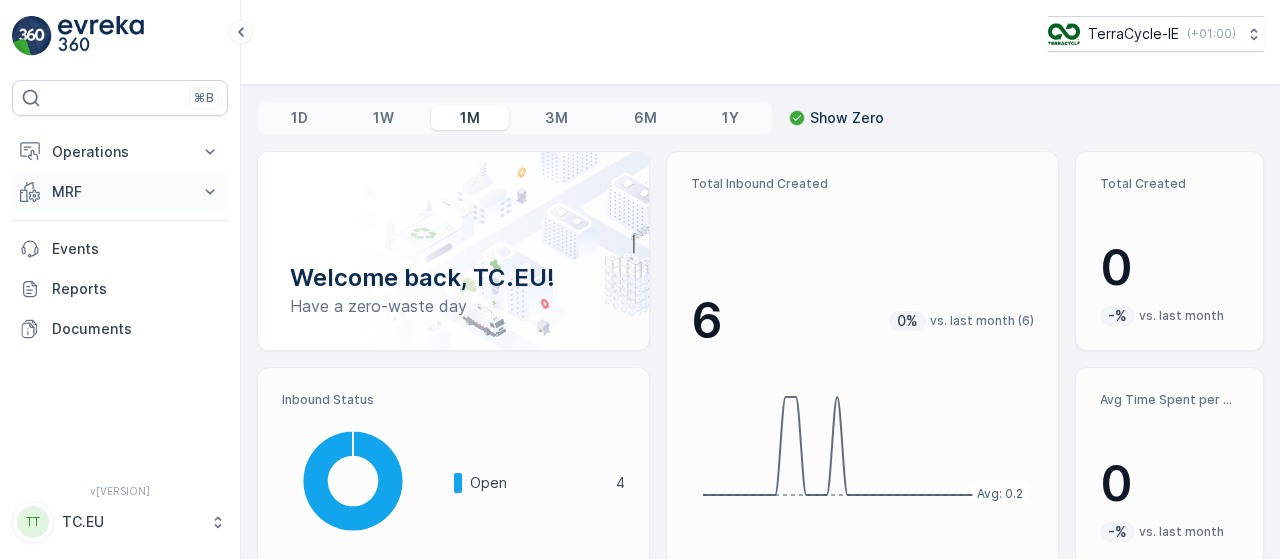 click 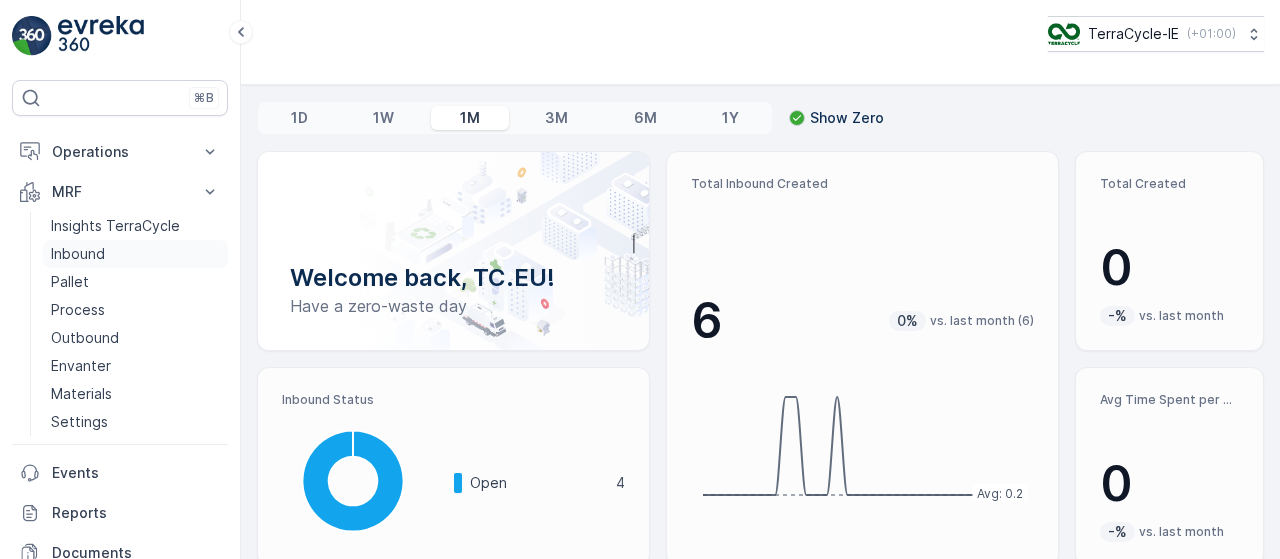 click on "Inbound" at bounding box center (135, 254) 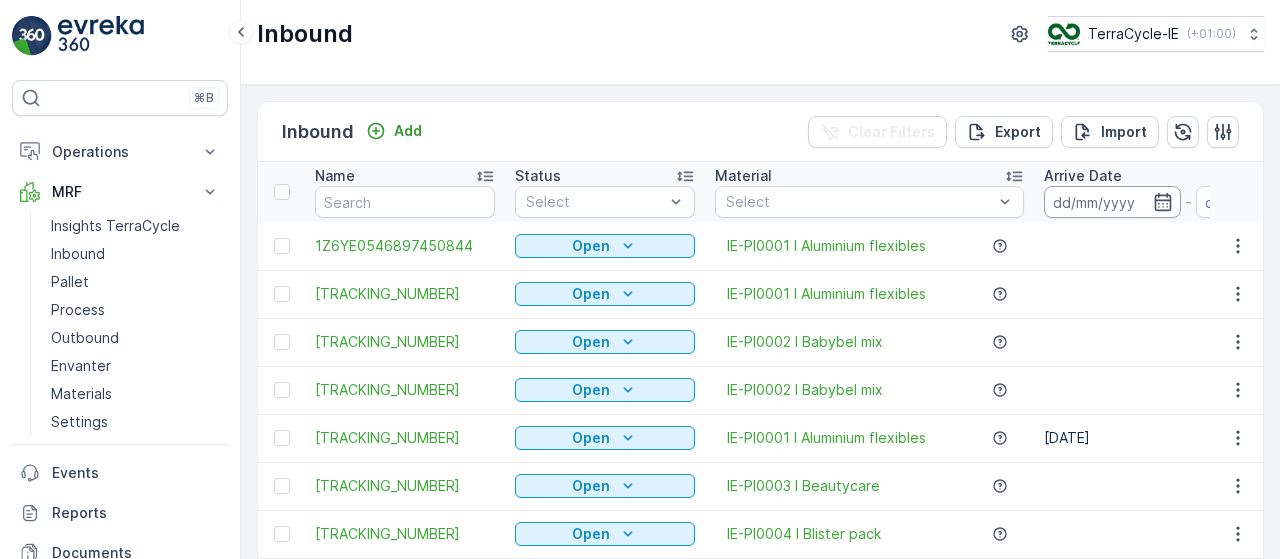click at bounding box center [1112, 202] 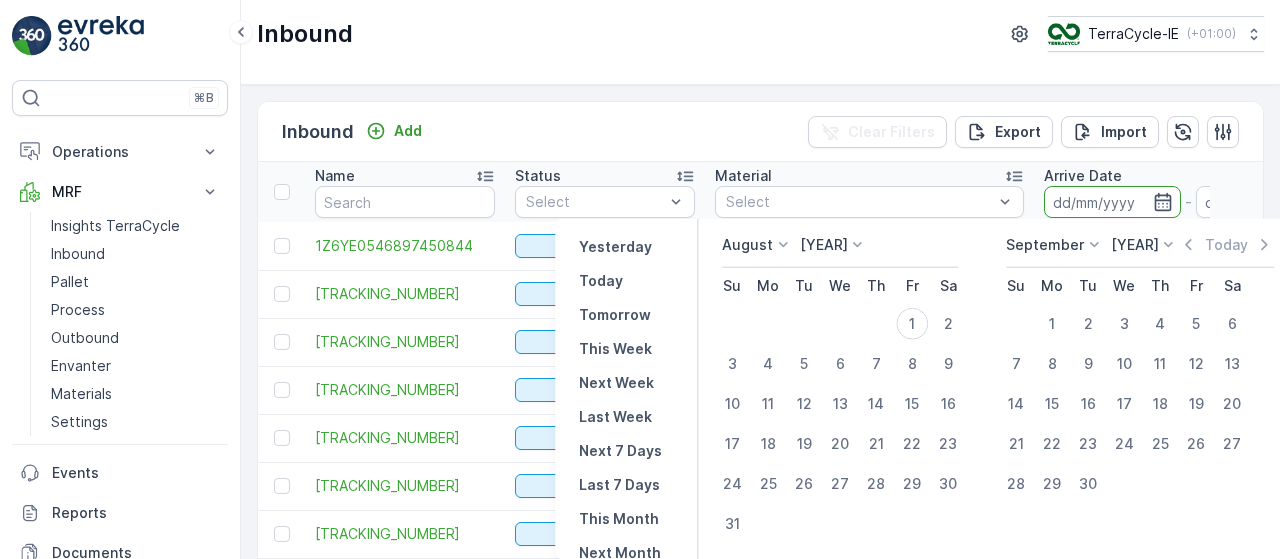 click at bounding box center [1112, 202] 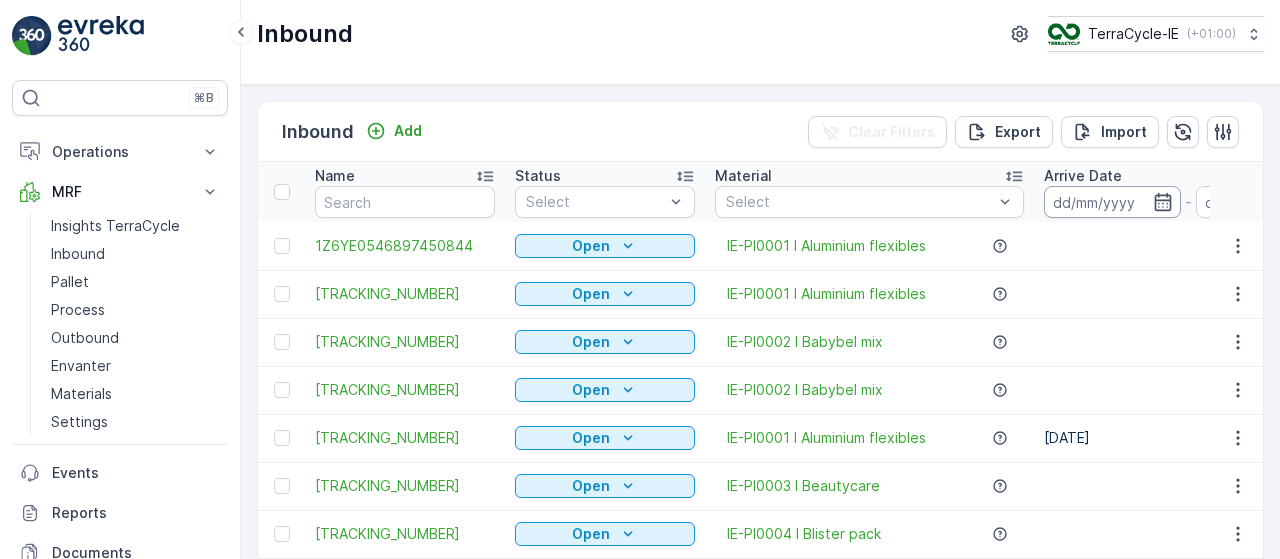 click at bounding box center (1112, 202) 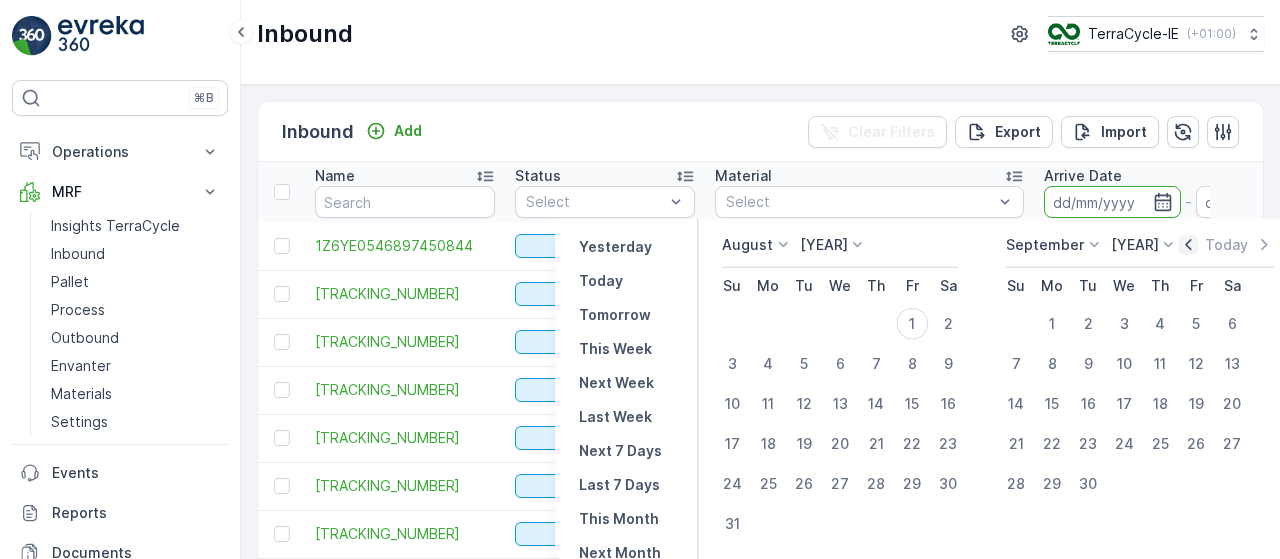click 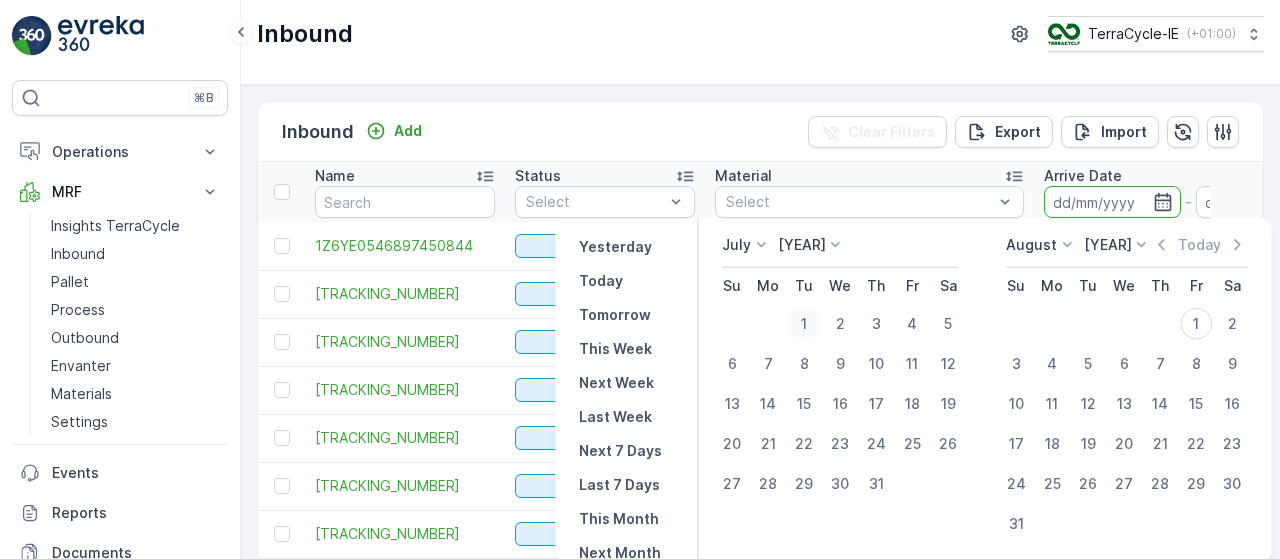 click on "1" at bounding box center [804, 324] 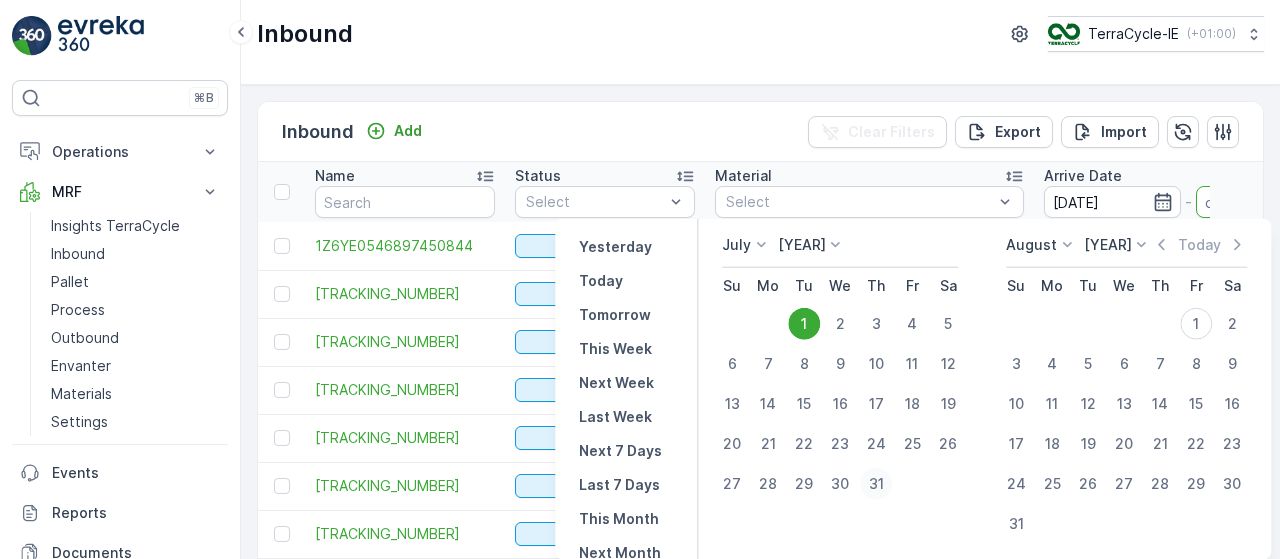 click on "31" at bounding box center [876, 484] 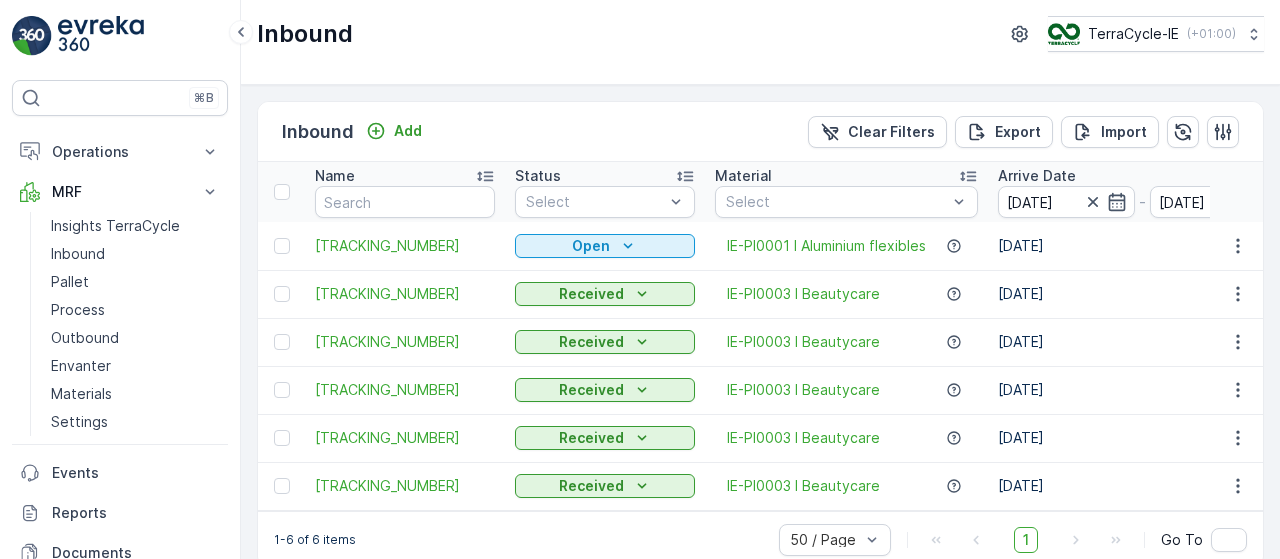 scroll, scrollTop: 33, scrollLeft: 0, axis: vertical 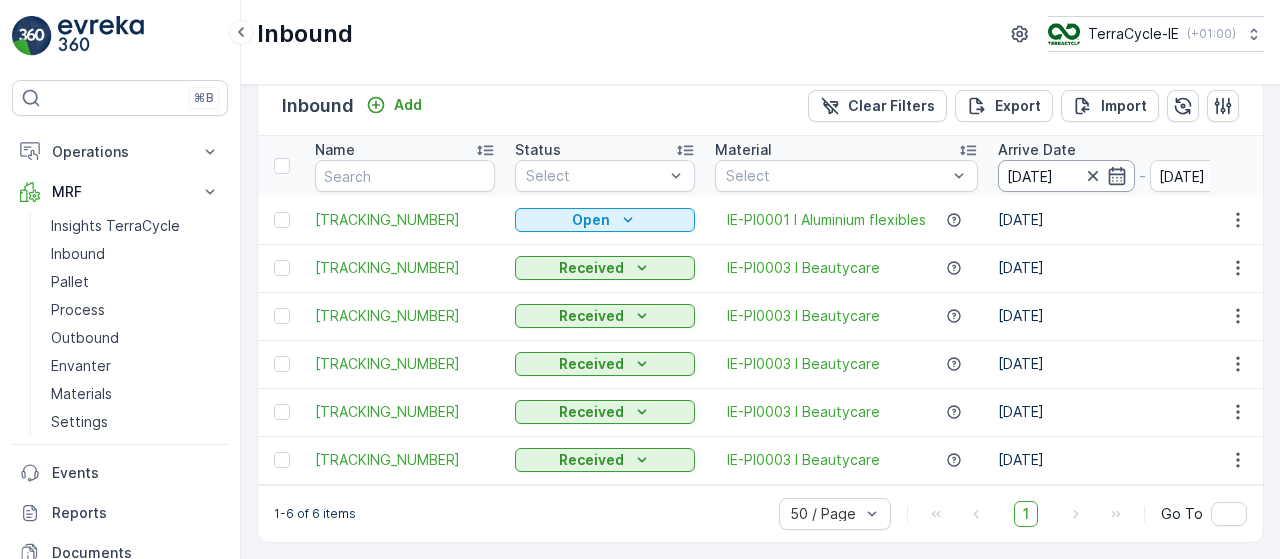 click on "[DATE]" at bounding box center (1066, 176) 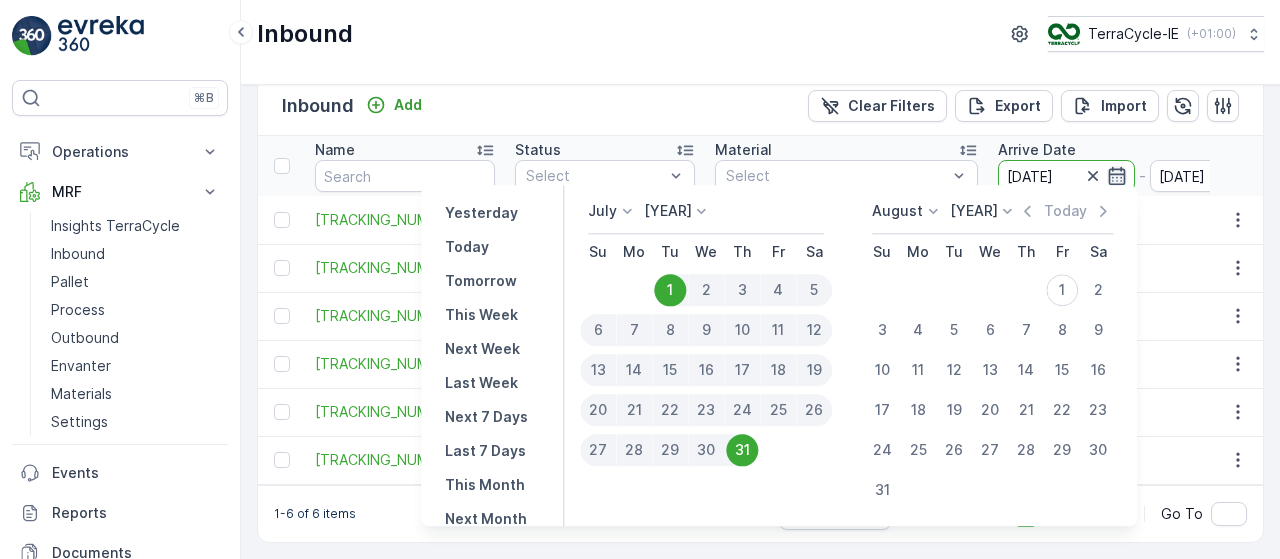 click 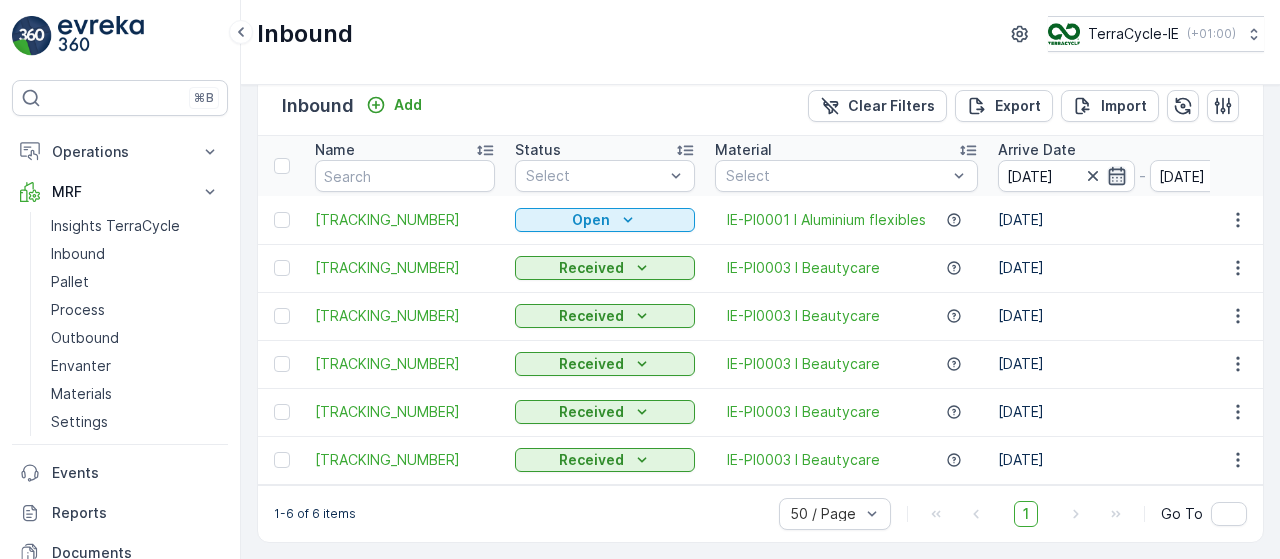 click 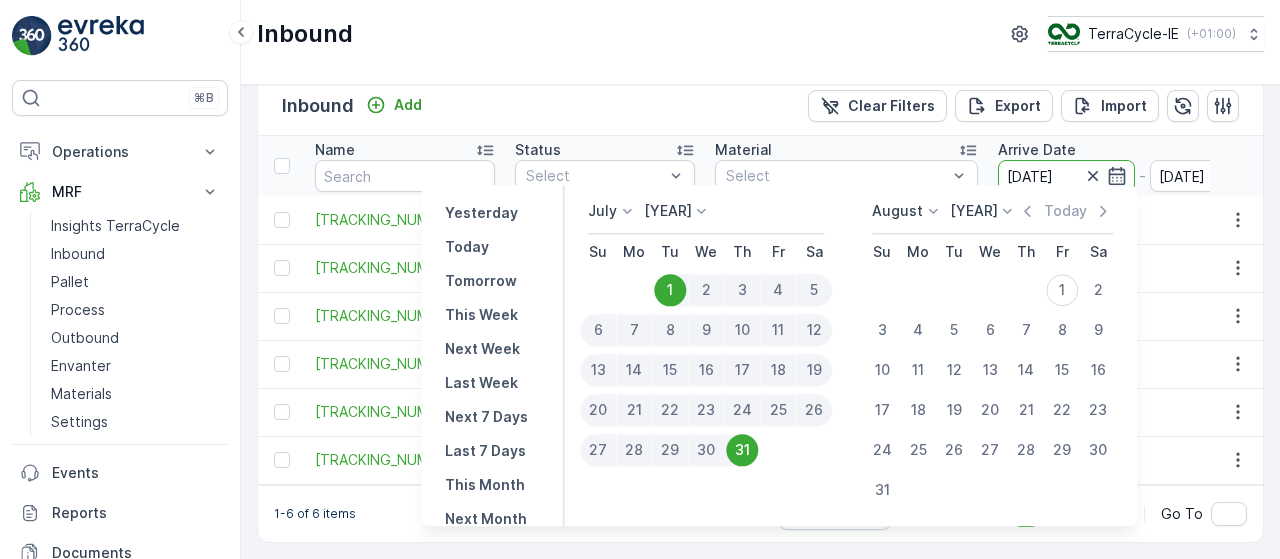 click 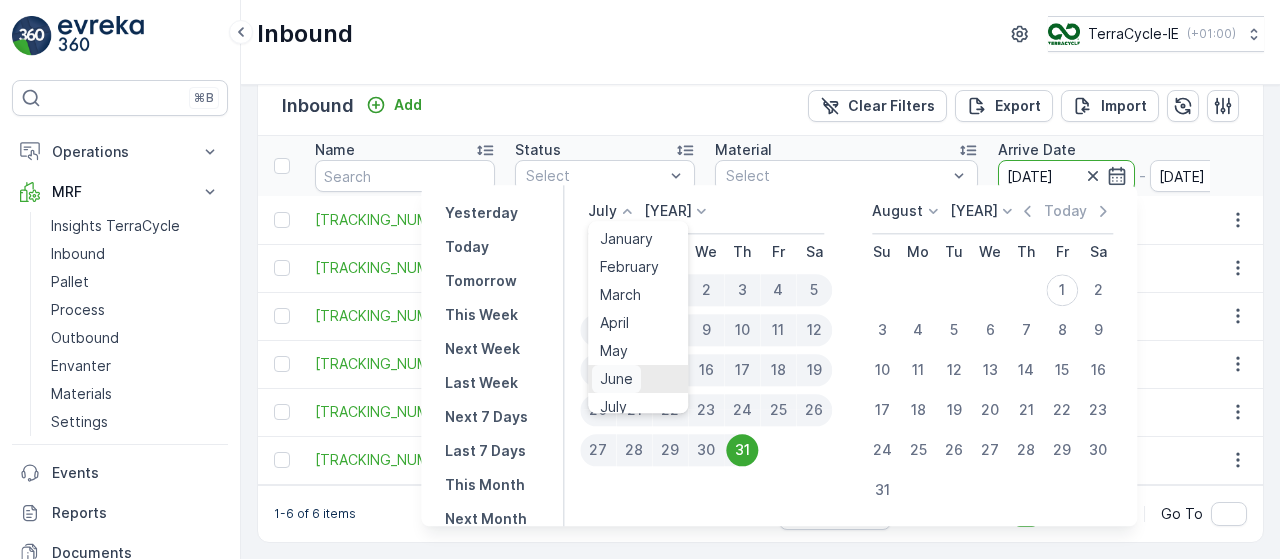 click on "June" at bounding box center (616, 379) 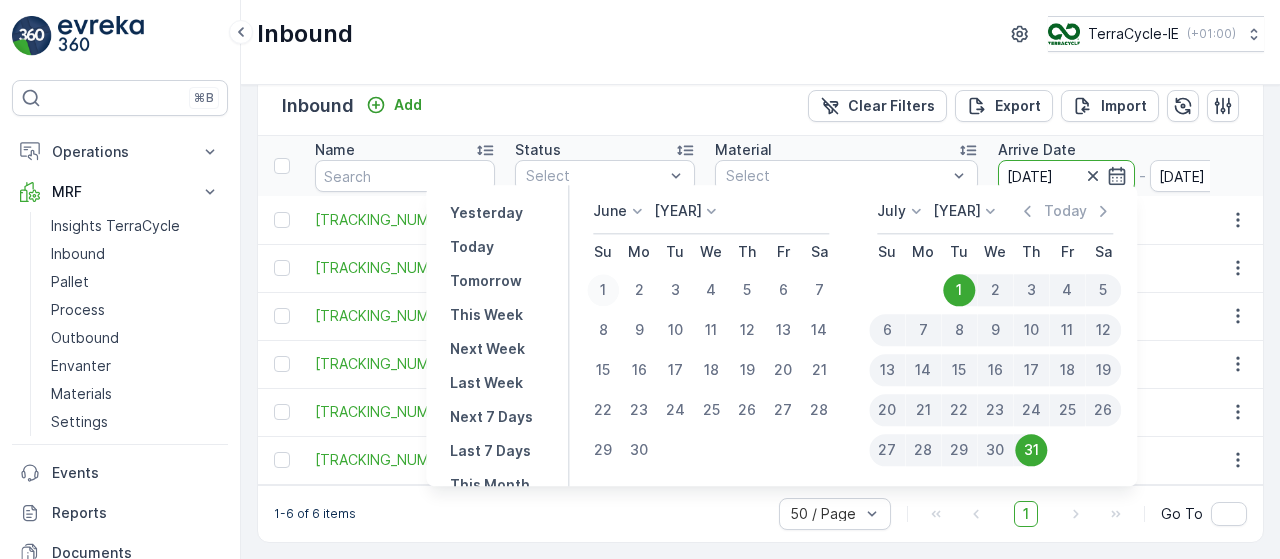 click on "1" at bounding box center [603, 290] 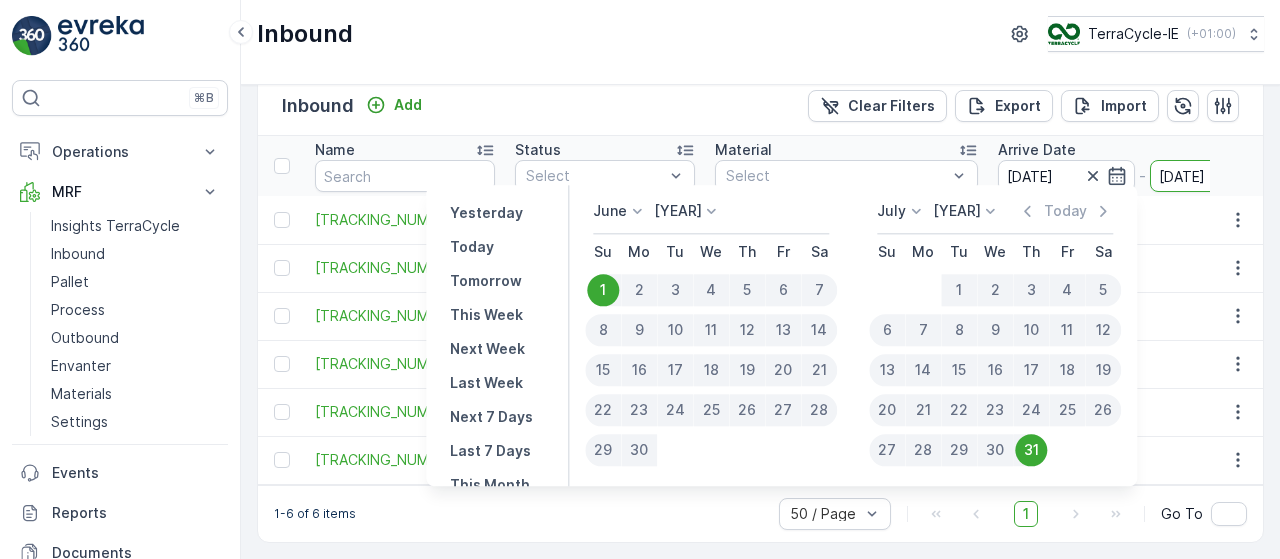 click on "30" at bounding box center [639, 450] 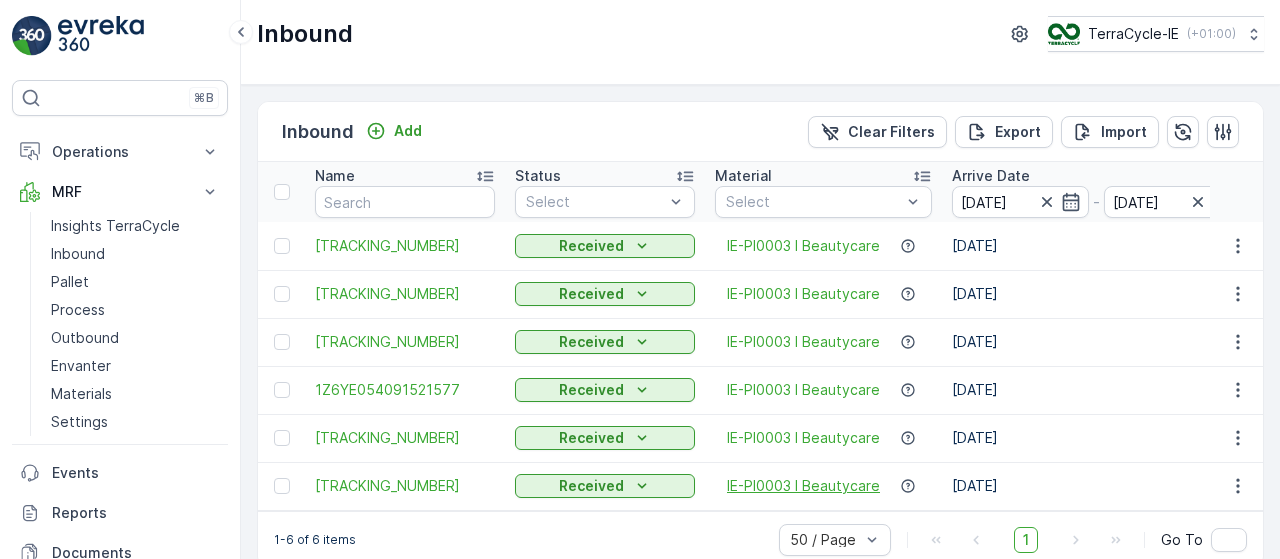 scroll, scrollTop: 33, scrollLeft: 0, axis: vertical 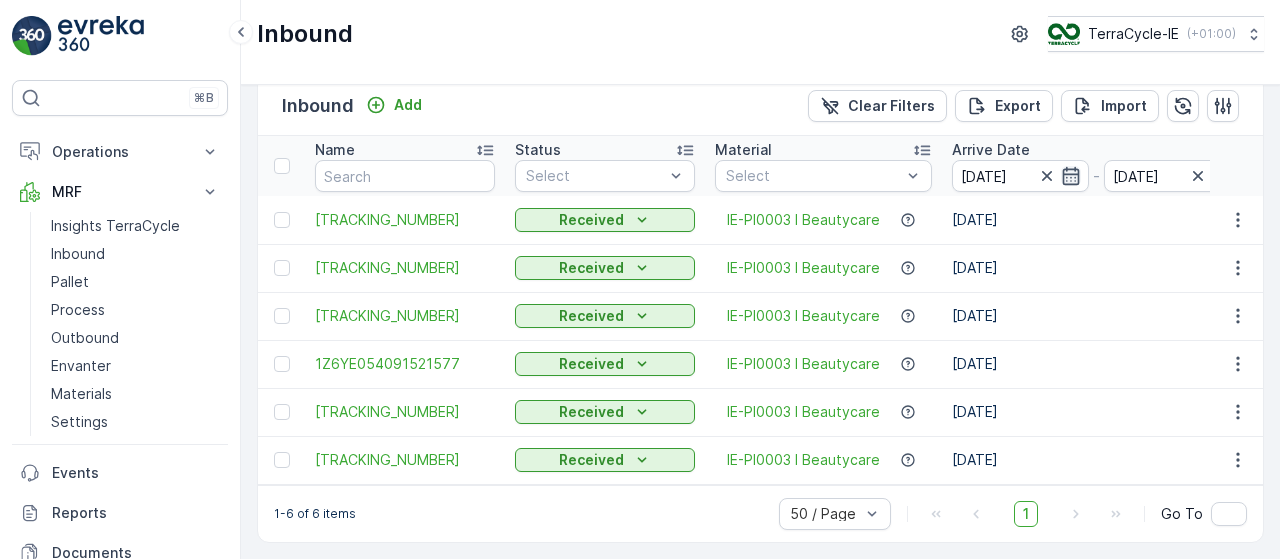 click 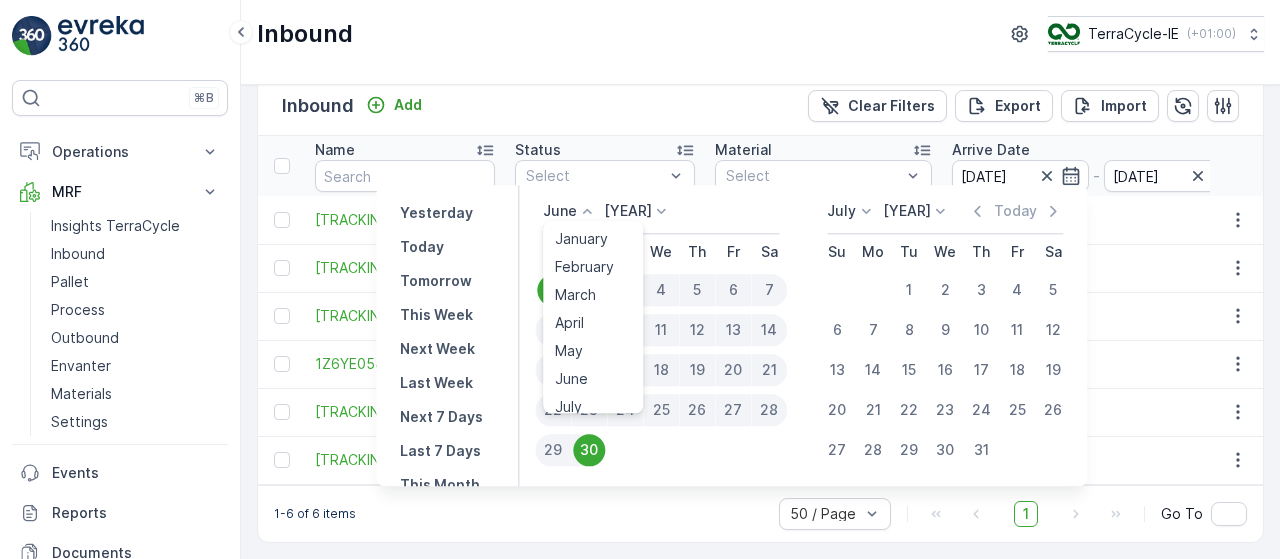 click 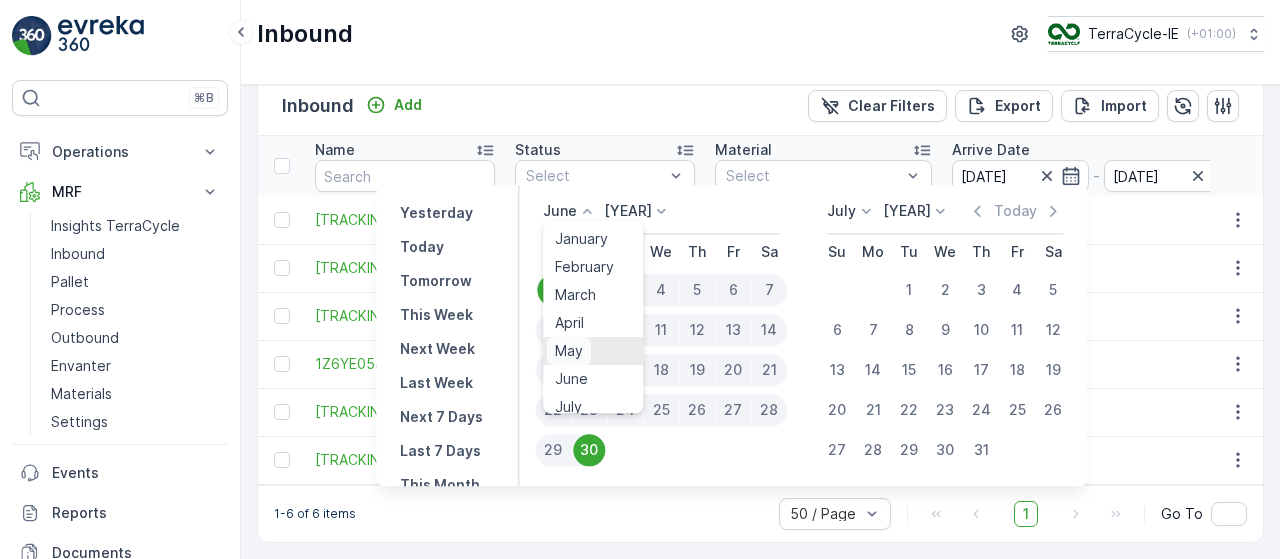 click on "May" at bounding box center [569, 351] 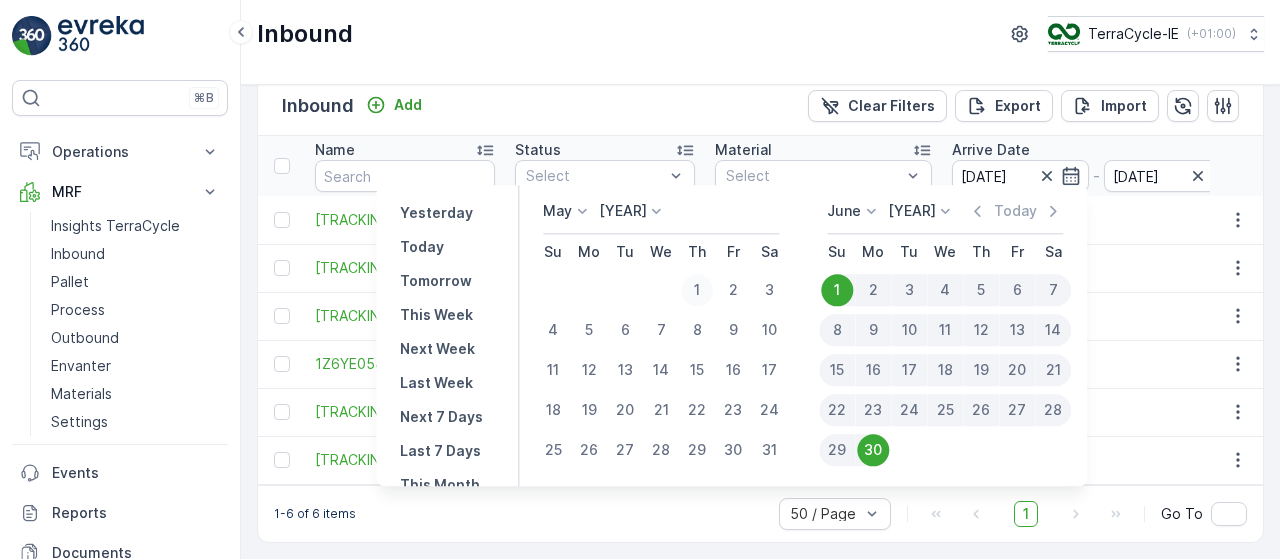 click on "1" at bounding box center (697, 290) 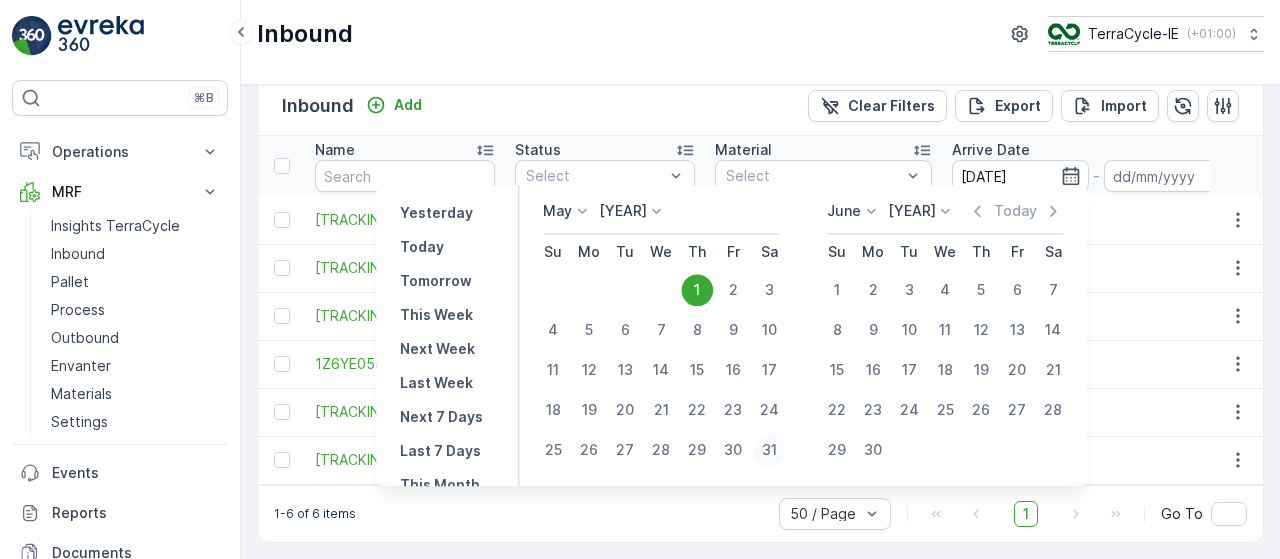 click on "31" at bounding box center (769, 450) 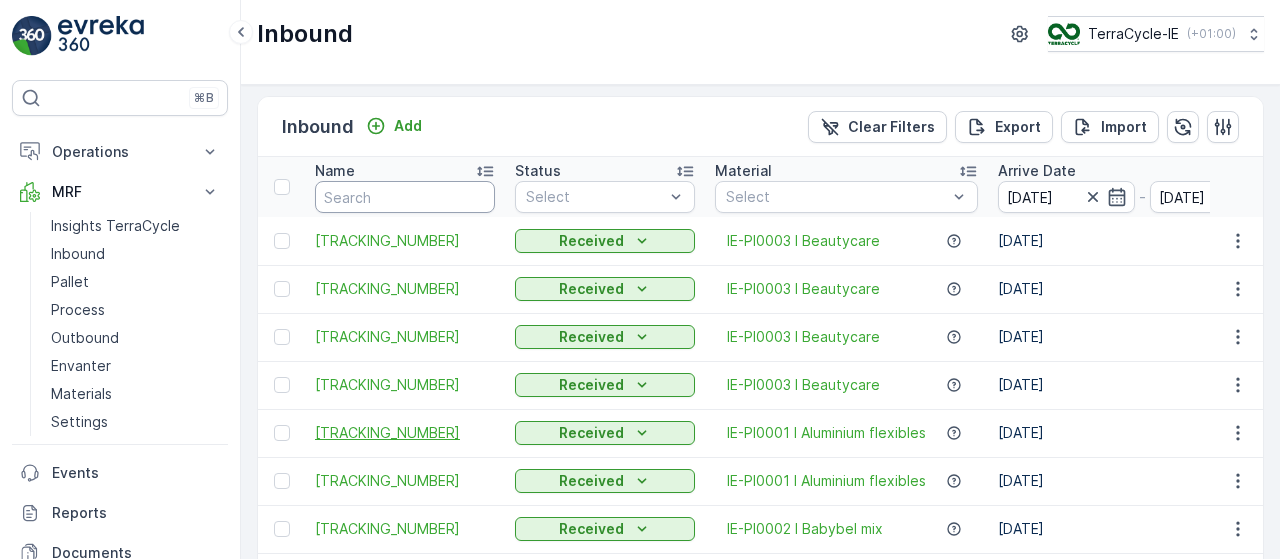 scroll, scrollTop: 4, scrollLeft: 0, axis: vertical 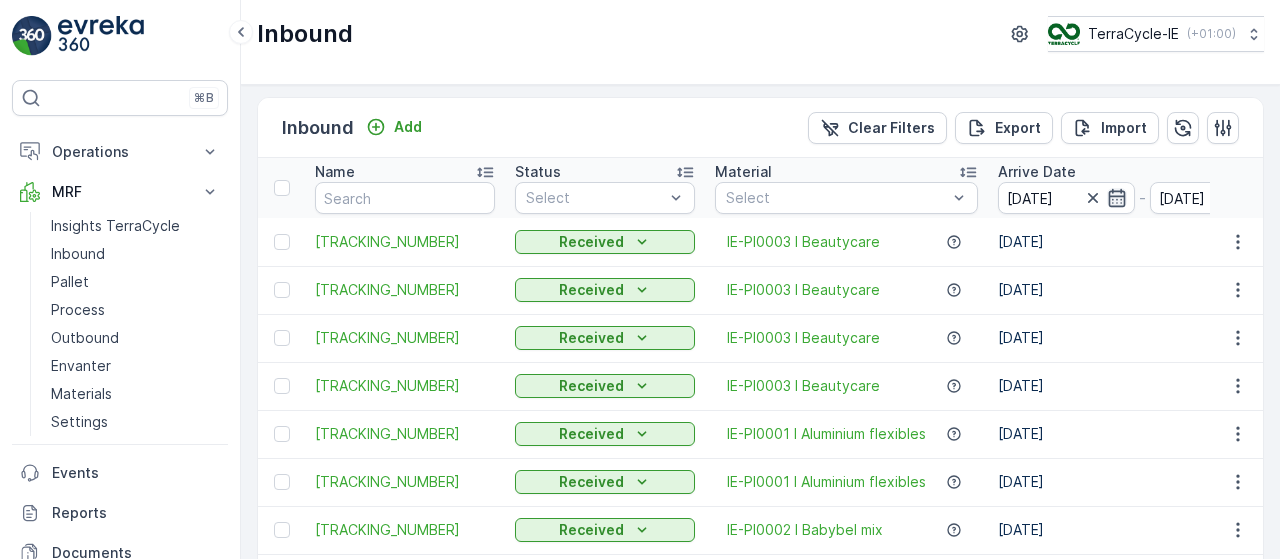 click 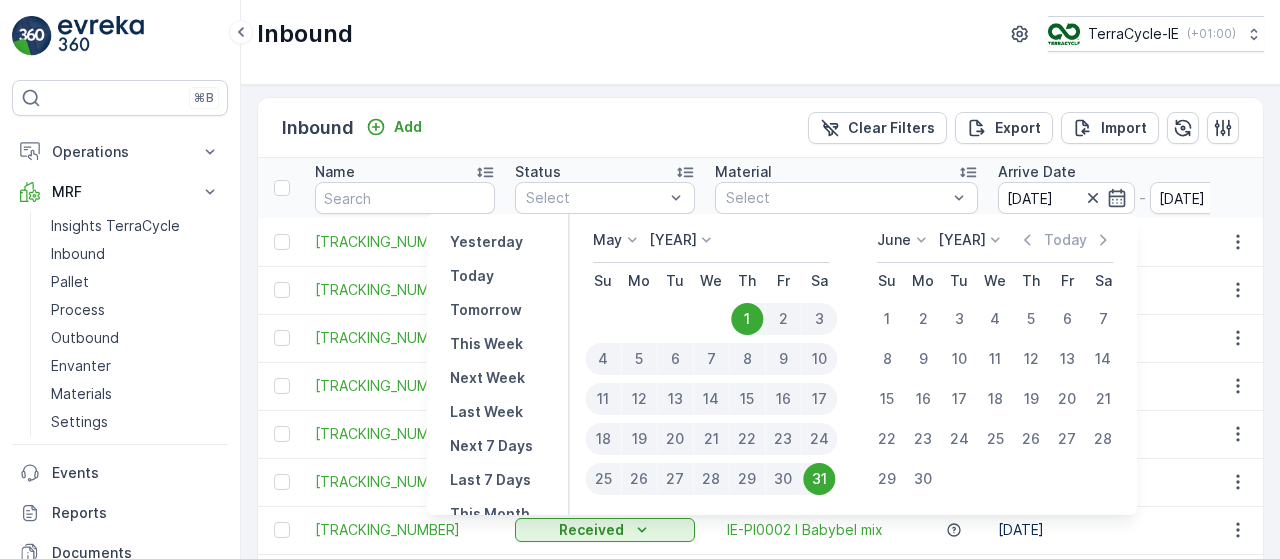 click 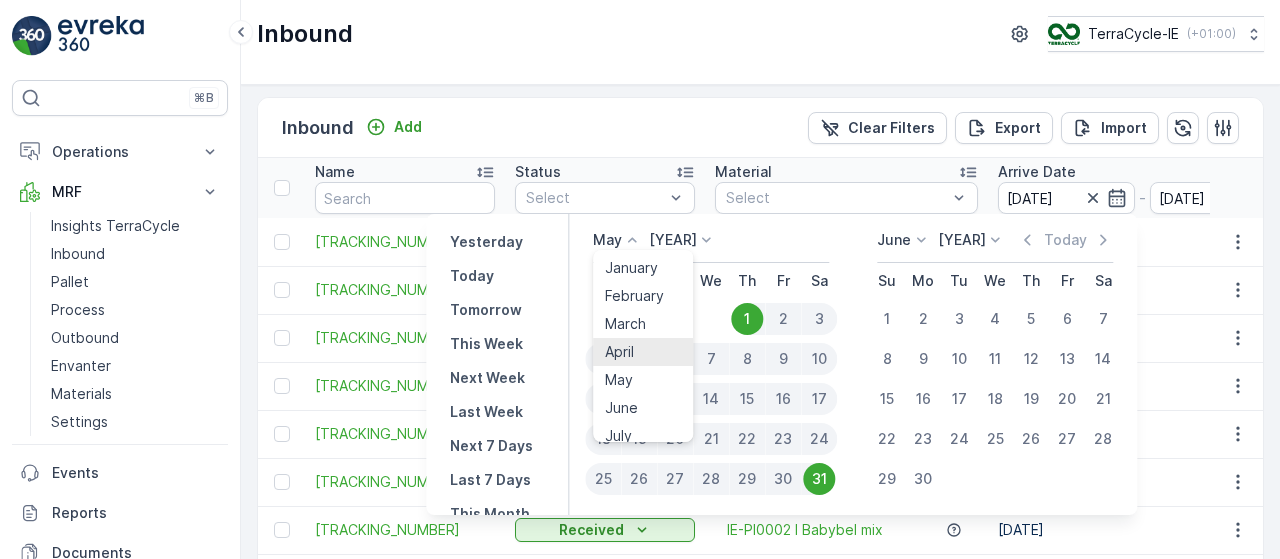 click on "April" at bounding box center [643, 352] 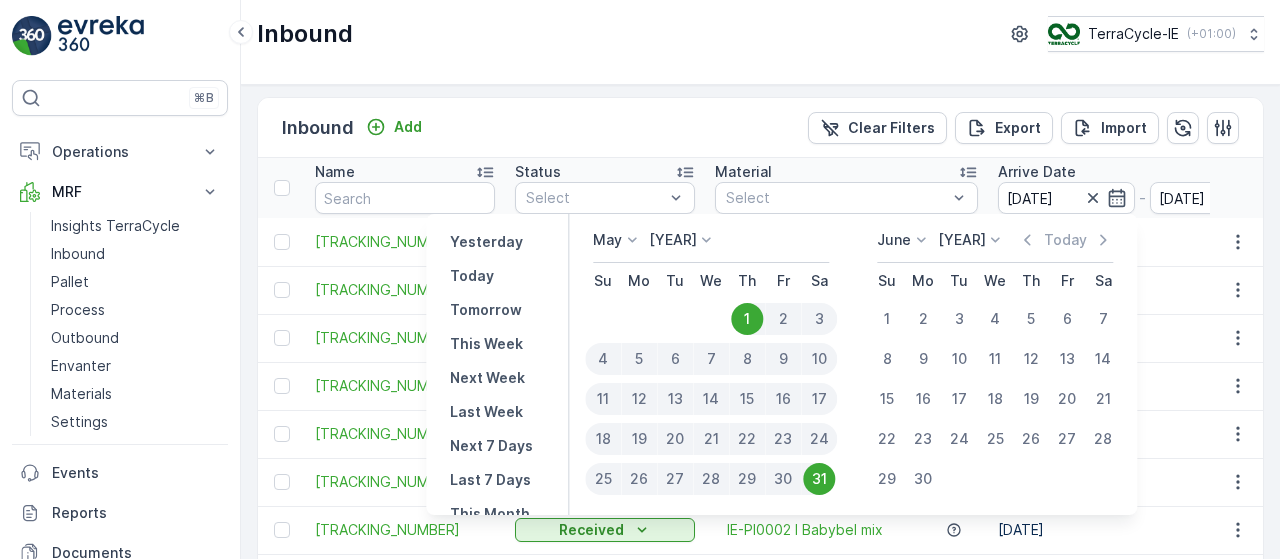 click 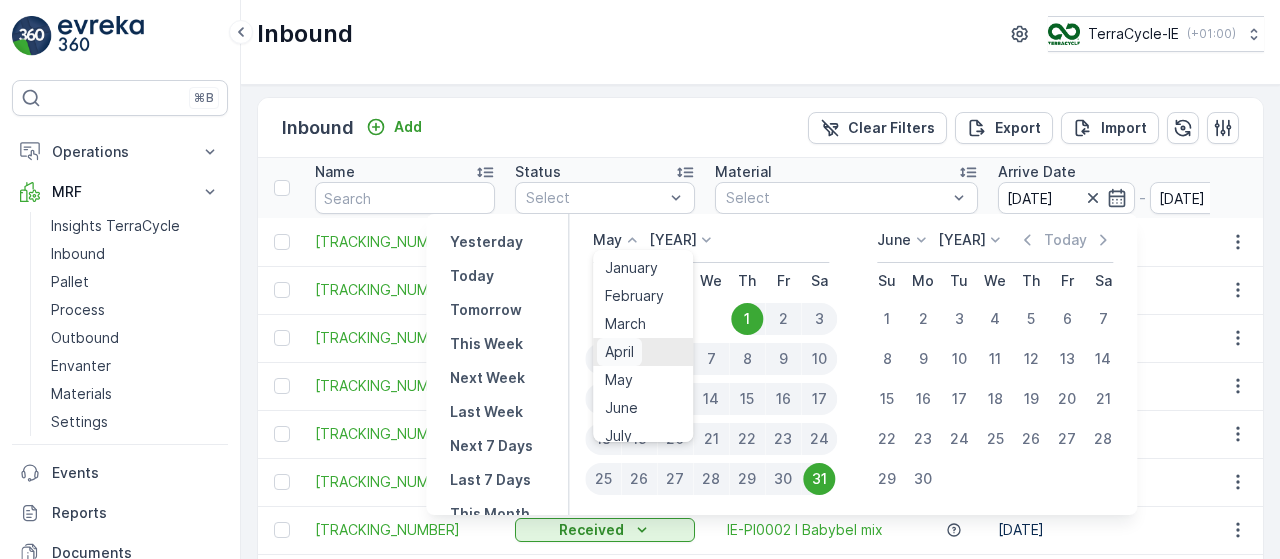 click on "April" at bounding box center [619, 352] 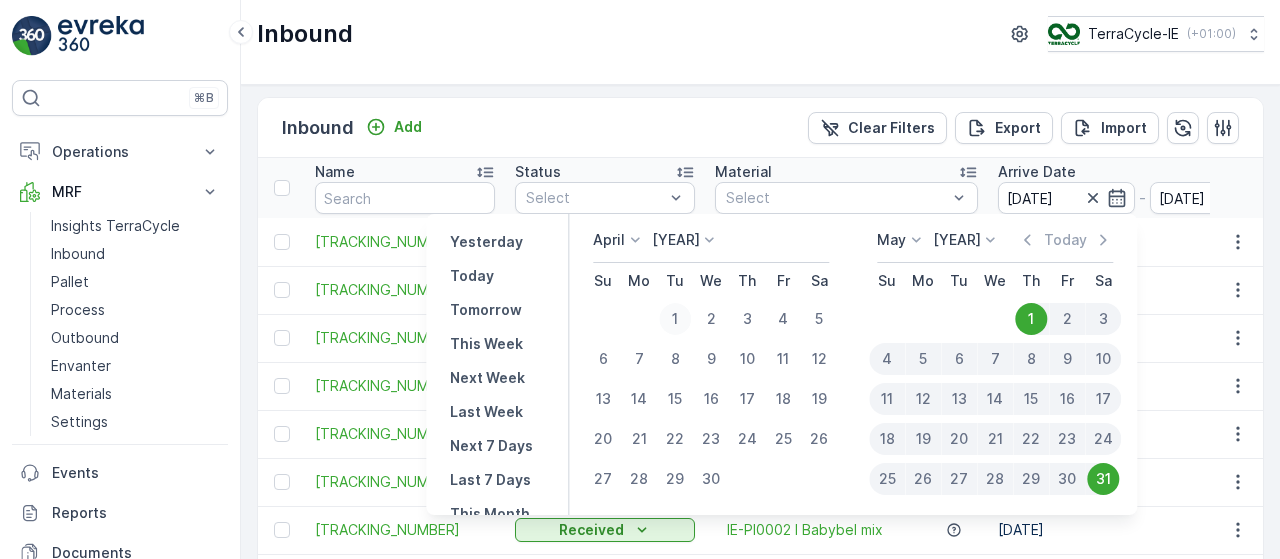 click on "1" at bounding box center (675, 319) 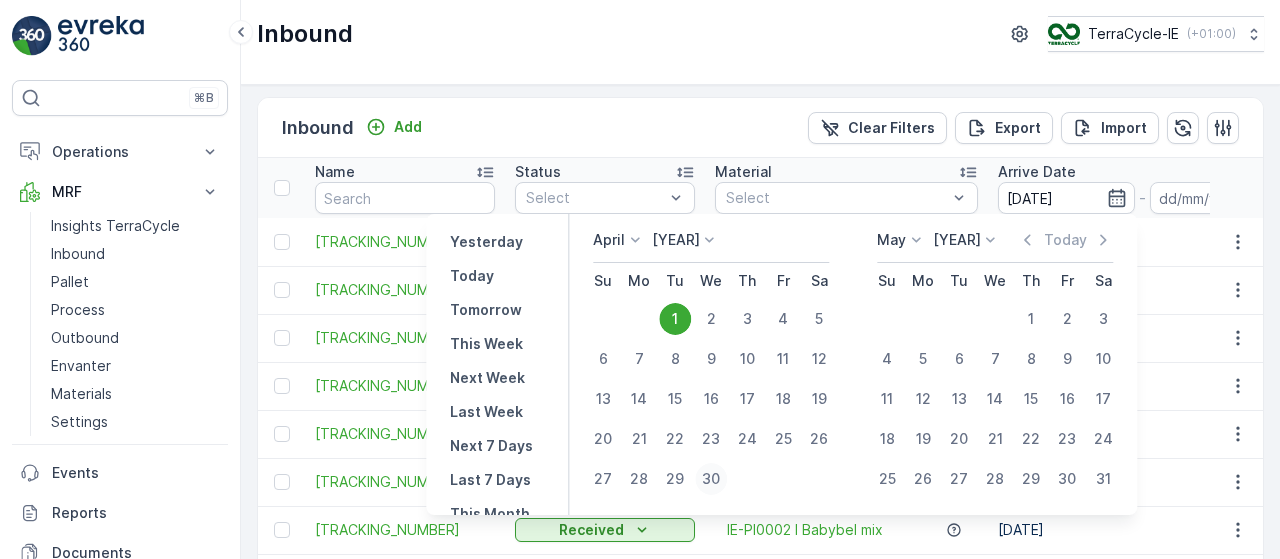 click on "30" at bounding box center [711, 479] 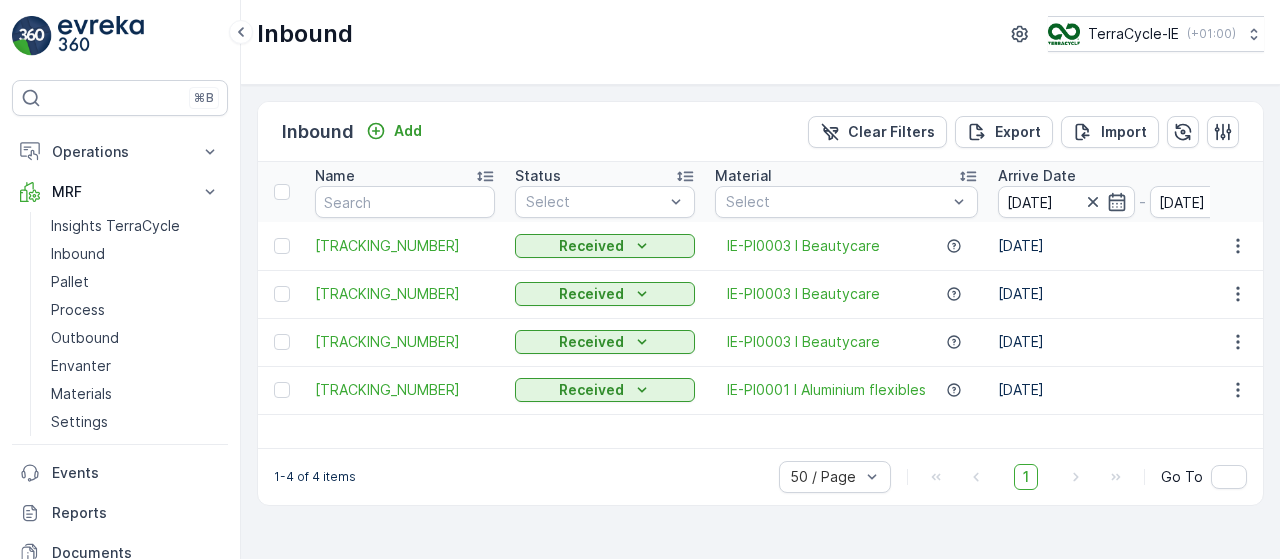 scroll, scrollTop: 0, scrollLeft: 0, axis: both 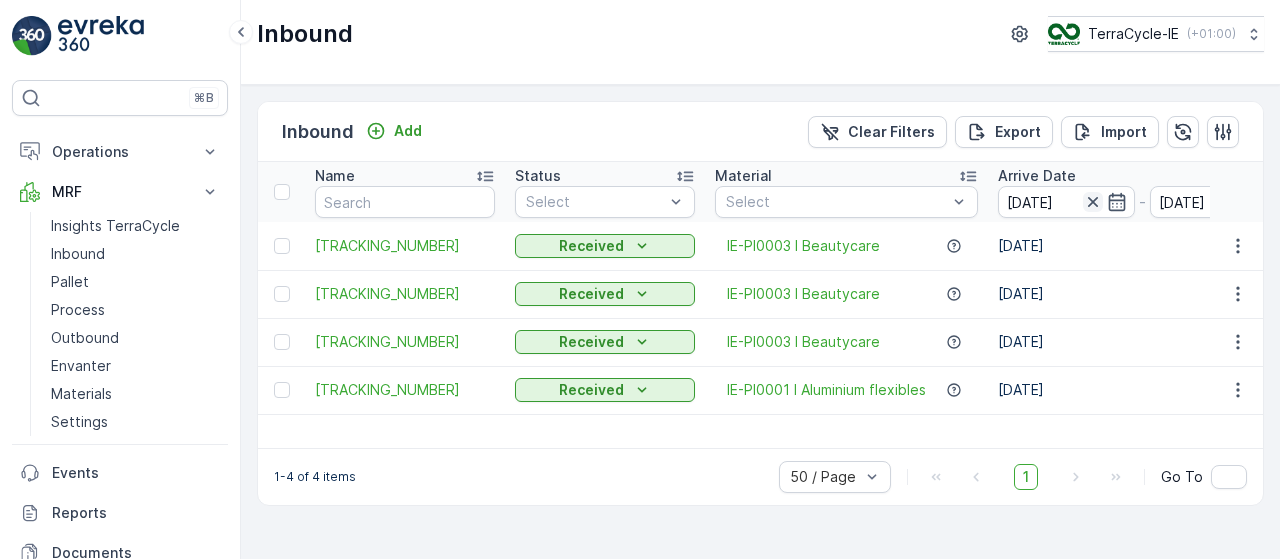 click 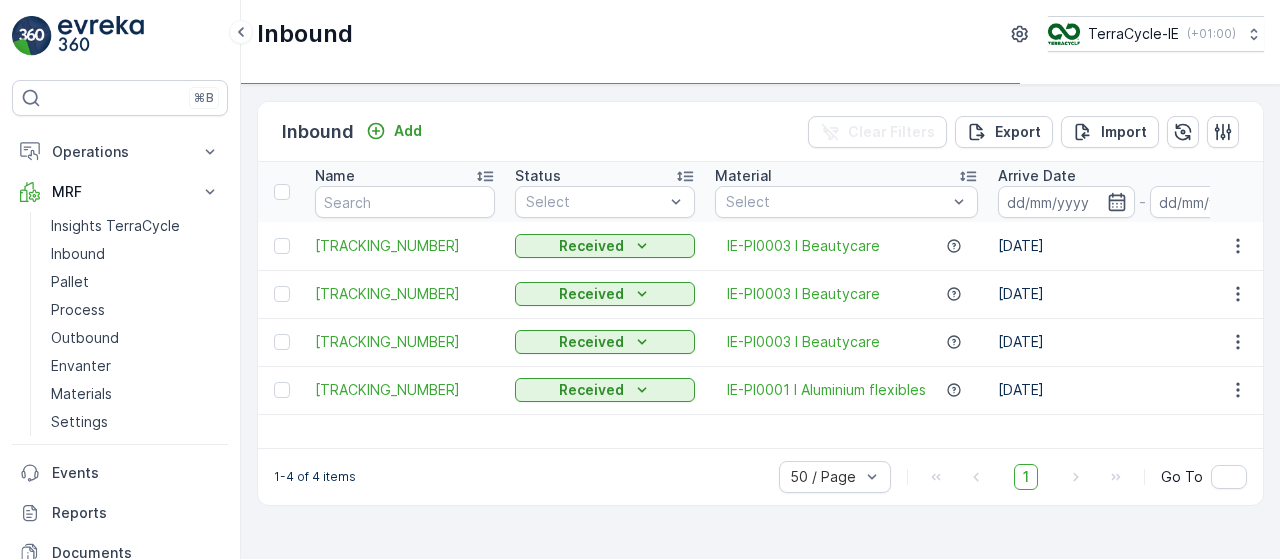 click at bounding box center [1066, 202] 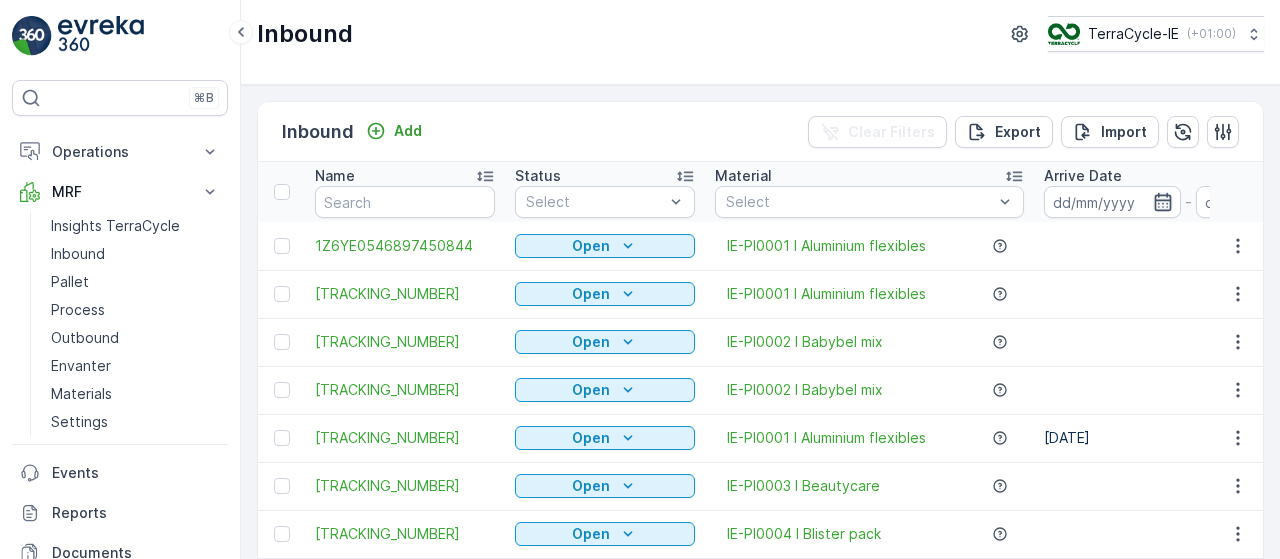 click 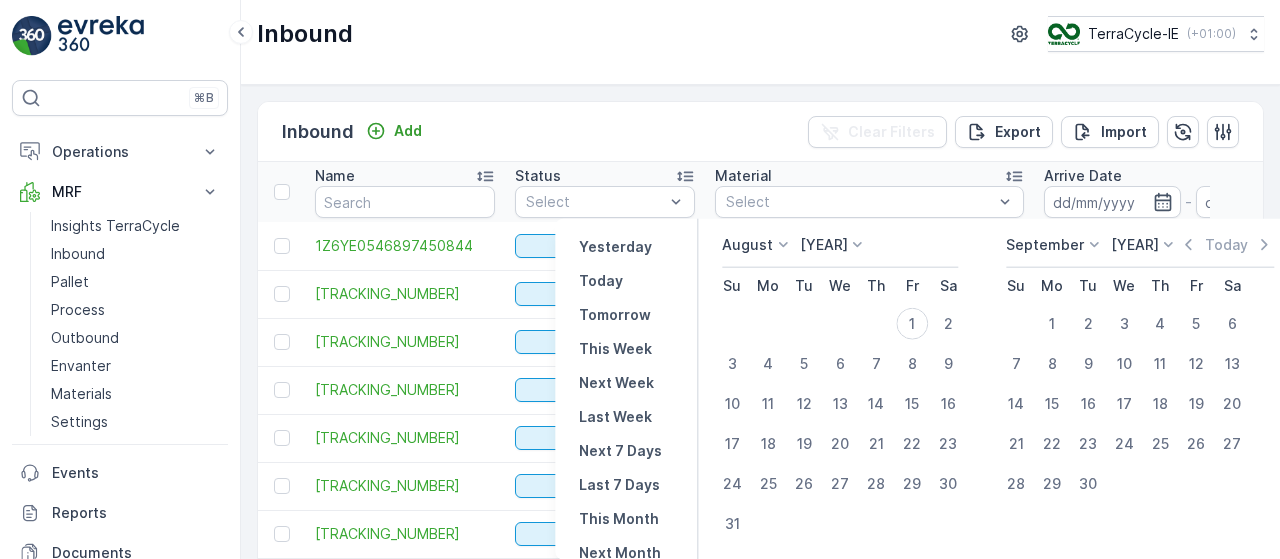 click 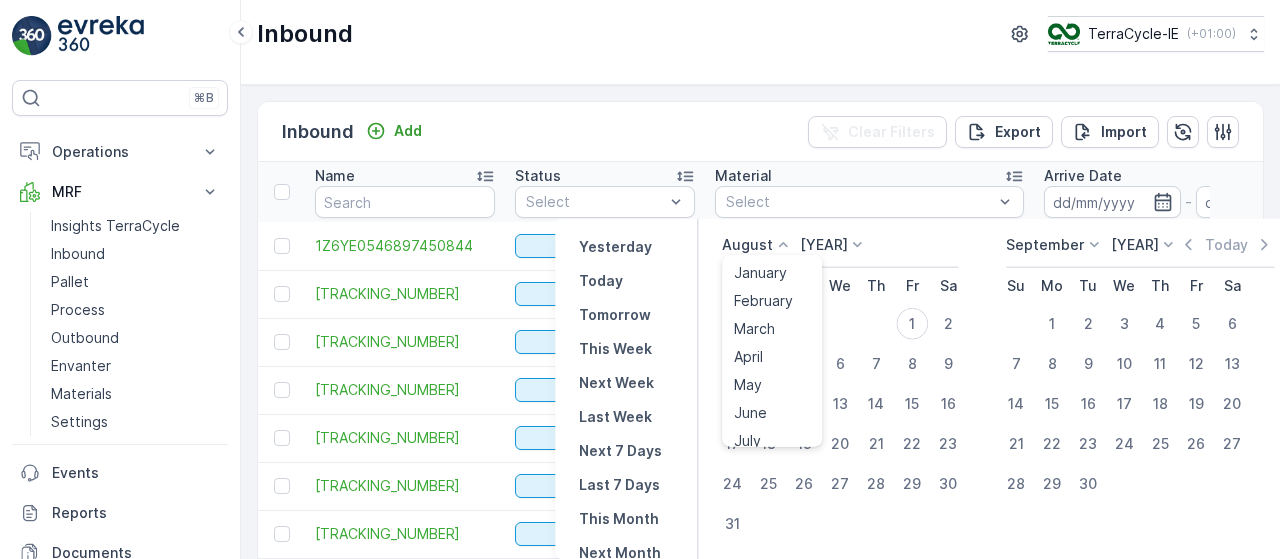scroll, scrollTop: 8, scrollLeft: 0, axis: vertical 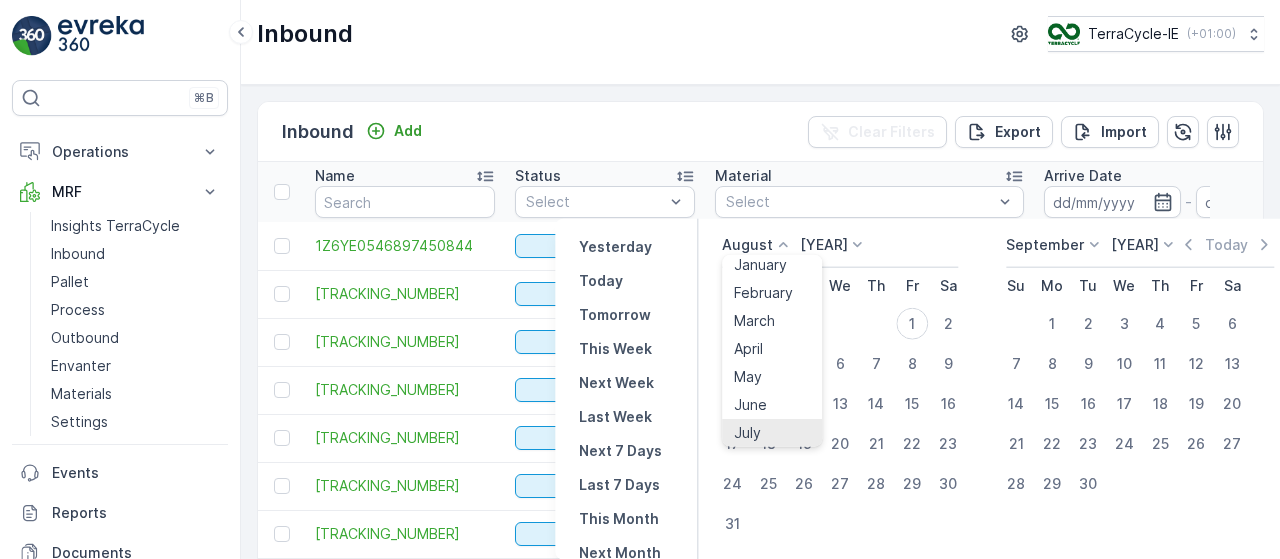 click on "July" at bounding box center [772, 433] 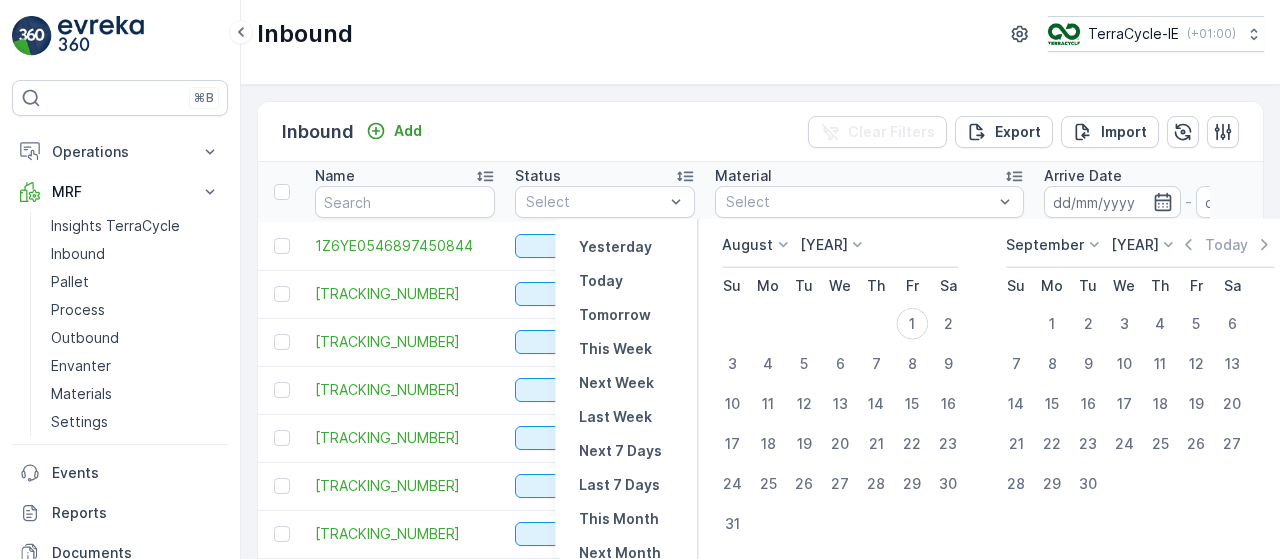 click 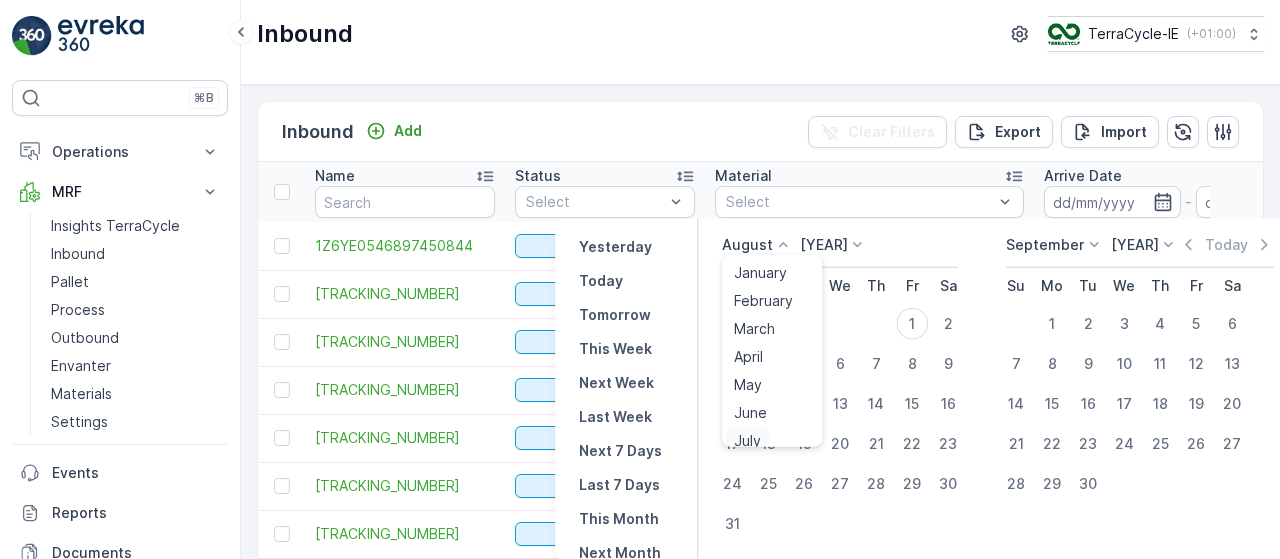scroll, scrollTop: 8, scrollLeft: 0, axis: vertical 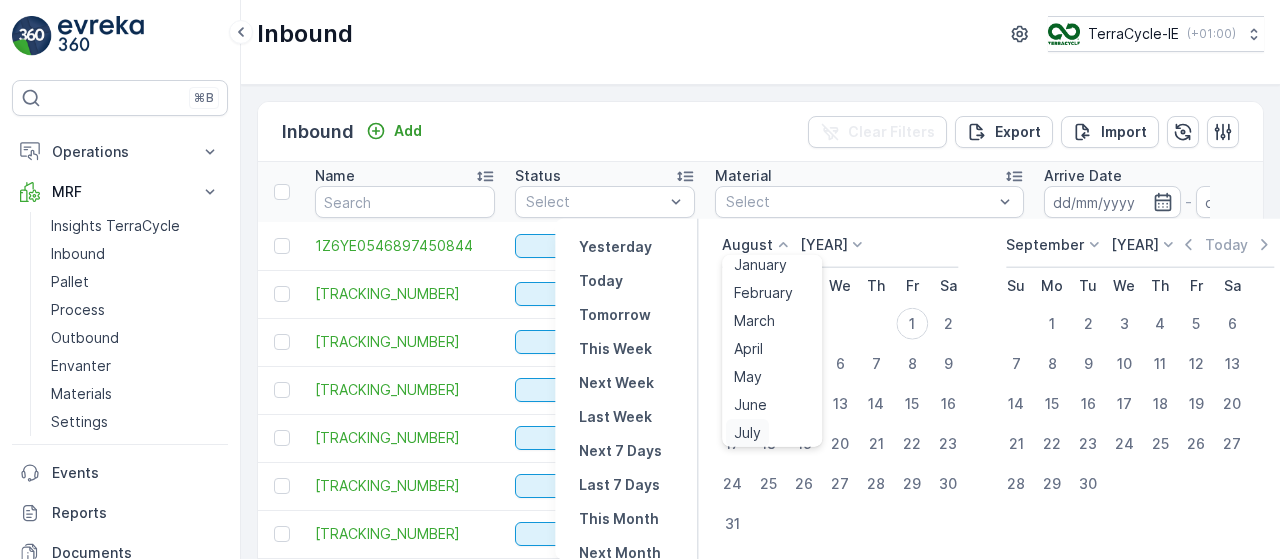 click on "July" at bounding box center (747, 433) 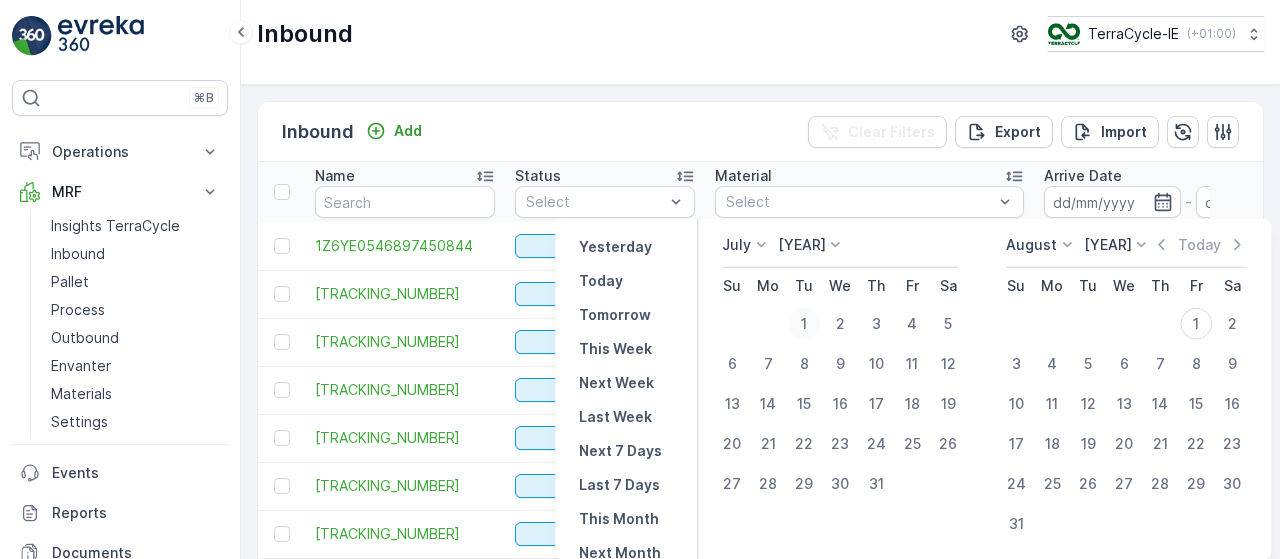 click on "1" at bounding box center [804, 324] 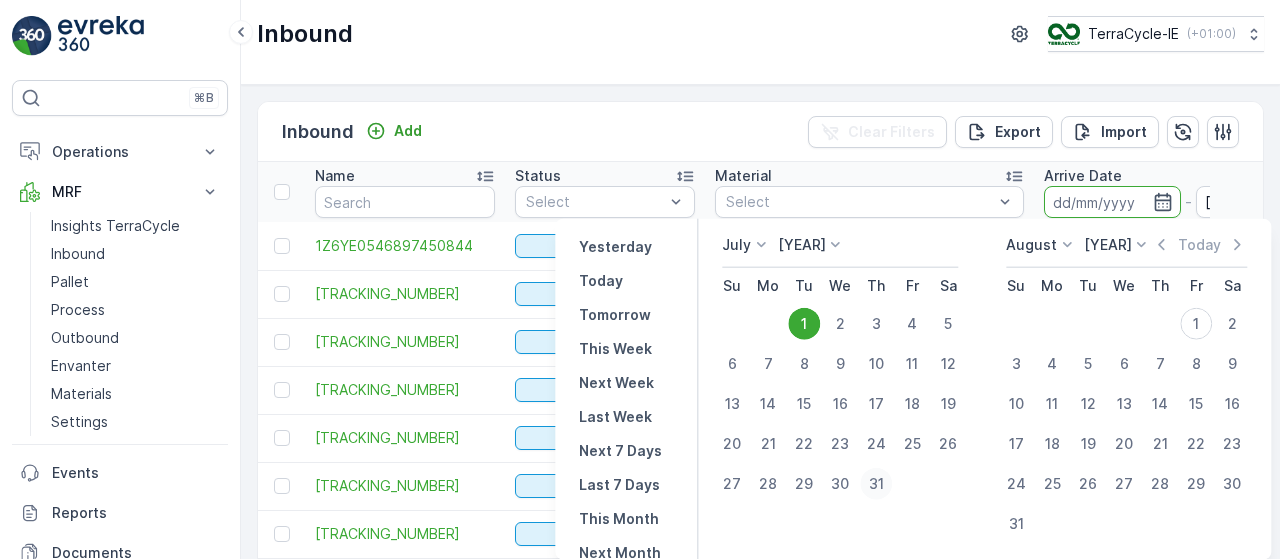 click on "31" at bounding box center (876, 484) 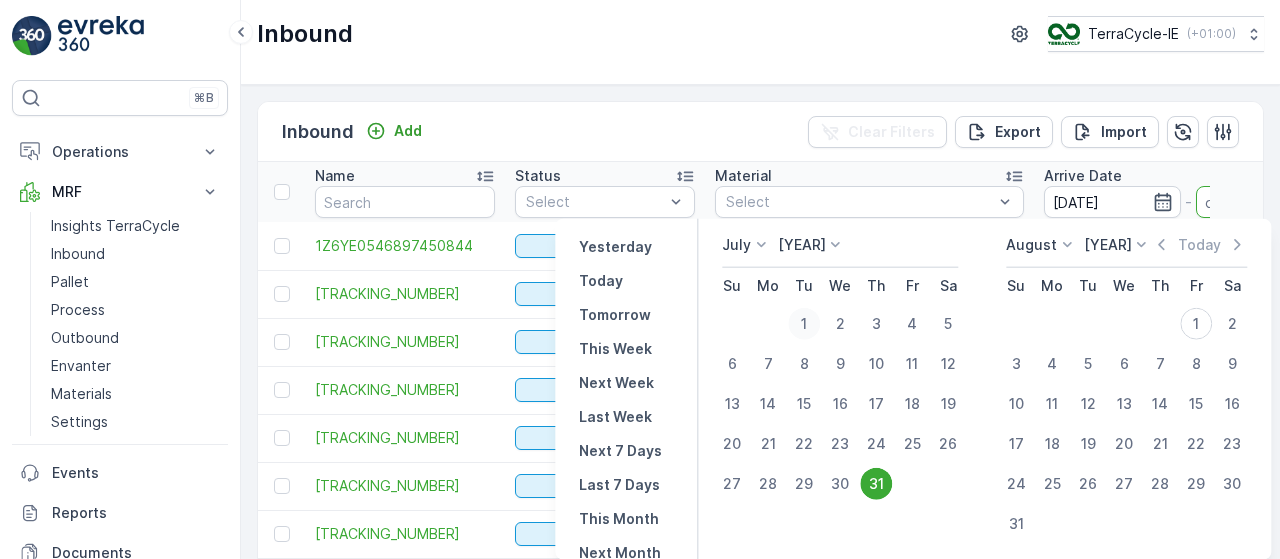 click on "1" at bounding box center (804, 324) 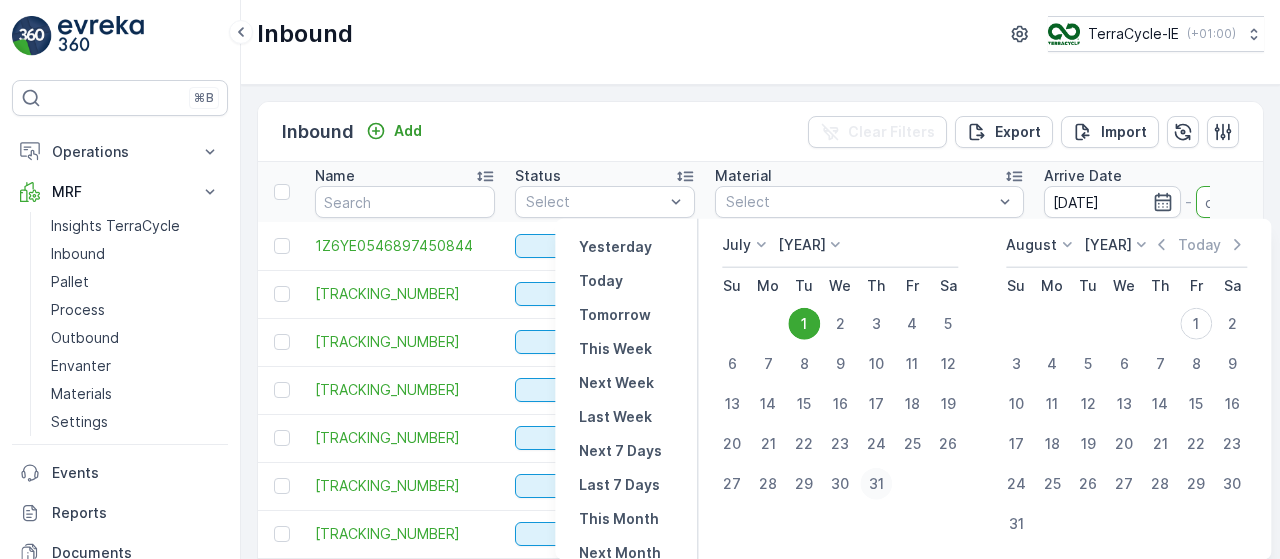 click on "31" at bounding box center [876, 484] 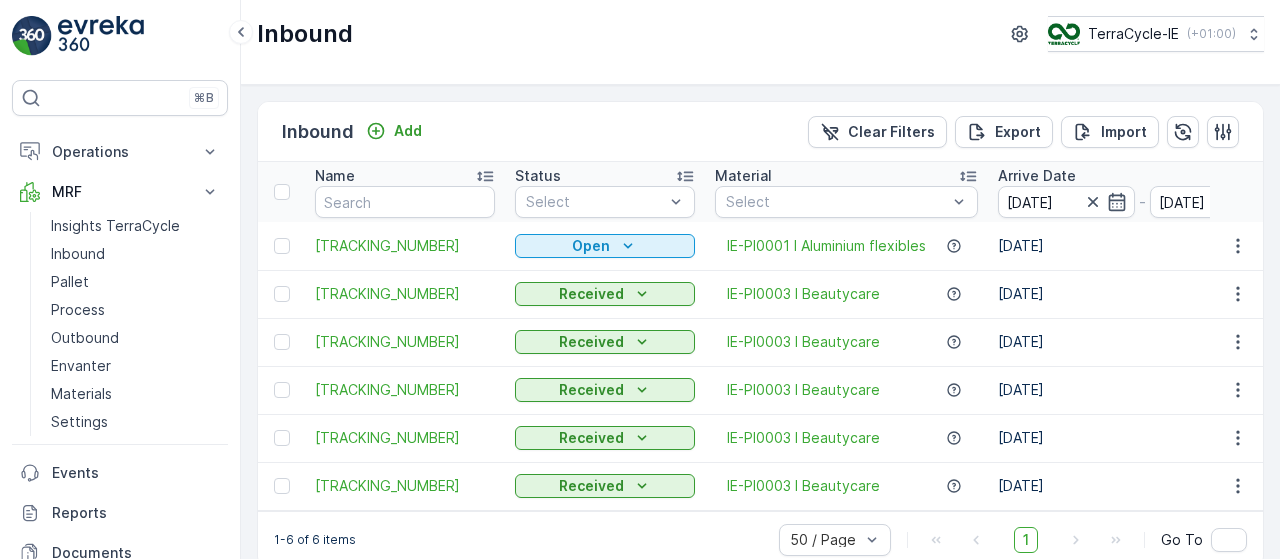 scroll, scrollTop: 33, scrollLeft: 0, axis: vertical 